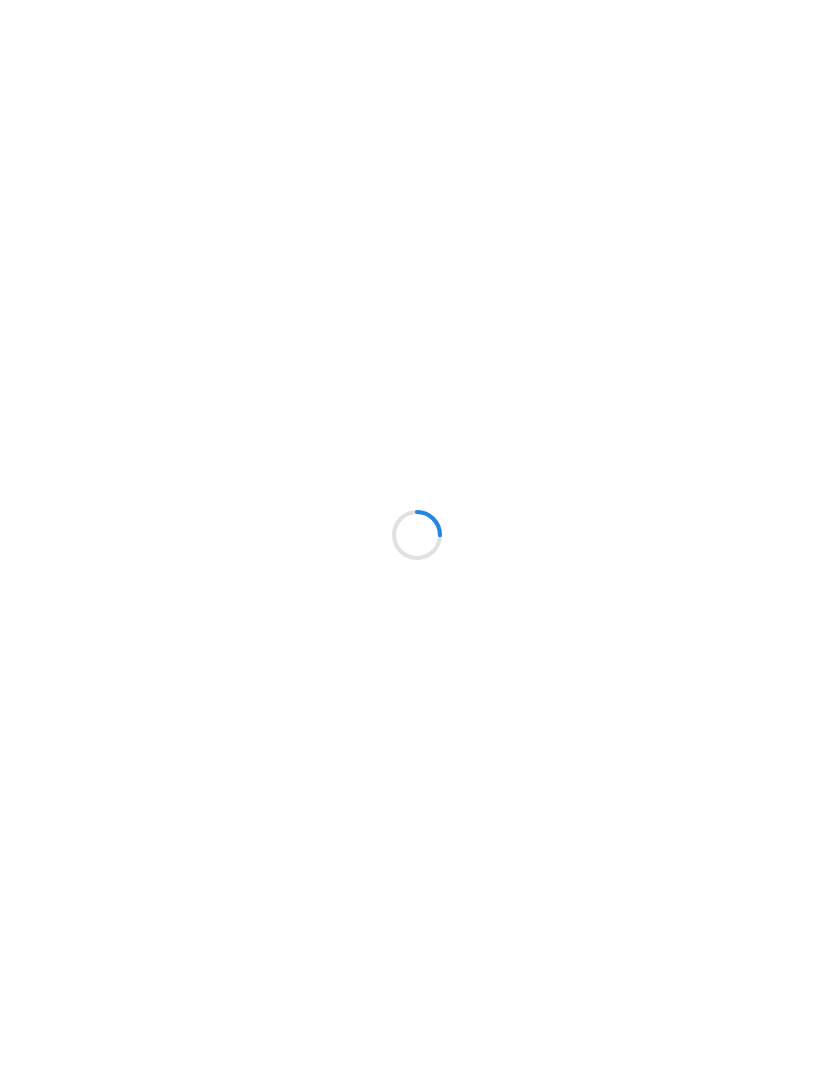 scroll, scrollTop: 0, scrollLeft: 0, axis: both 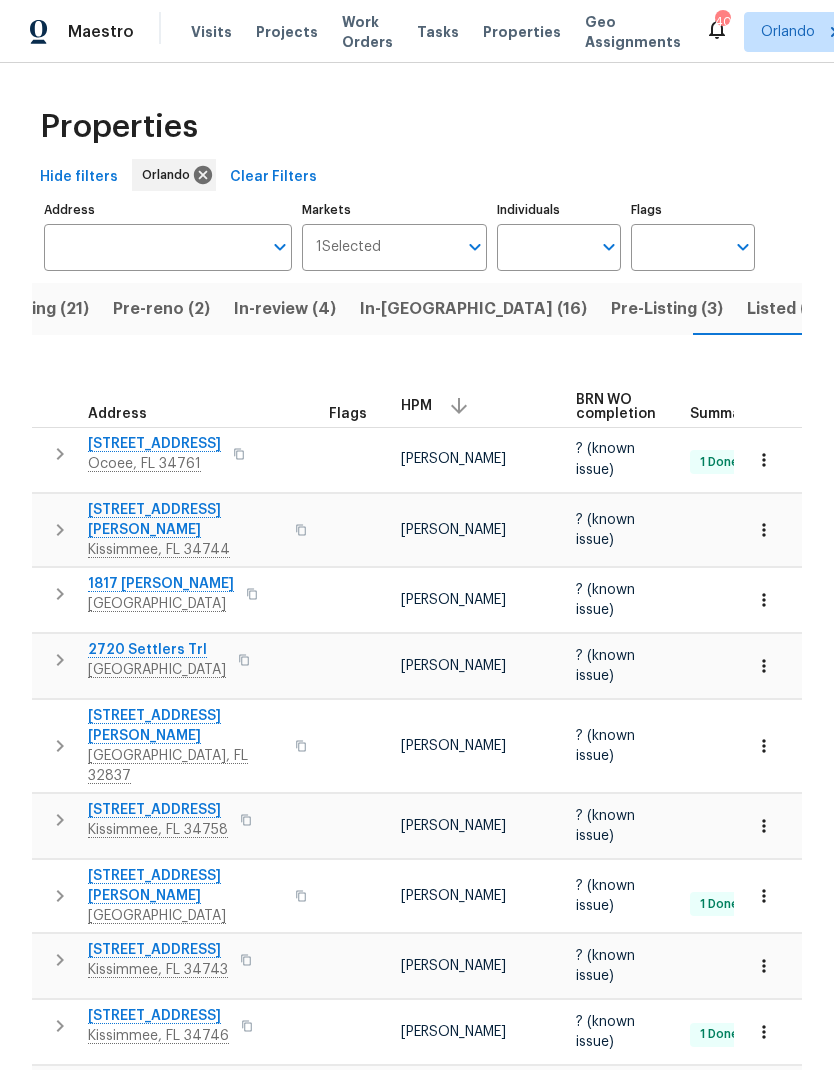 click on "Pre-reno (2)" at bounding box center (161, 309) 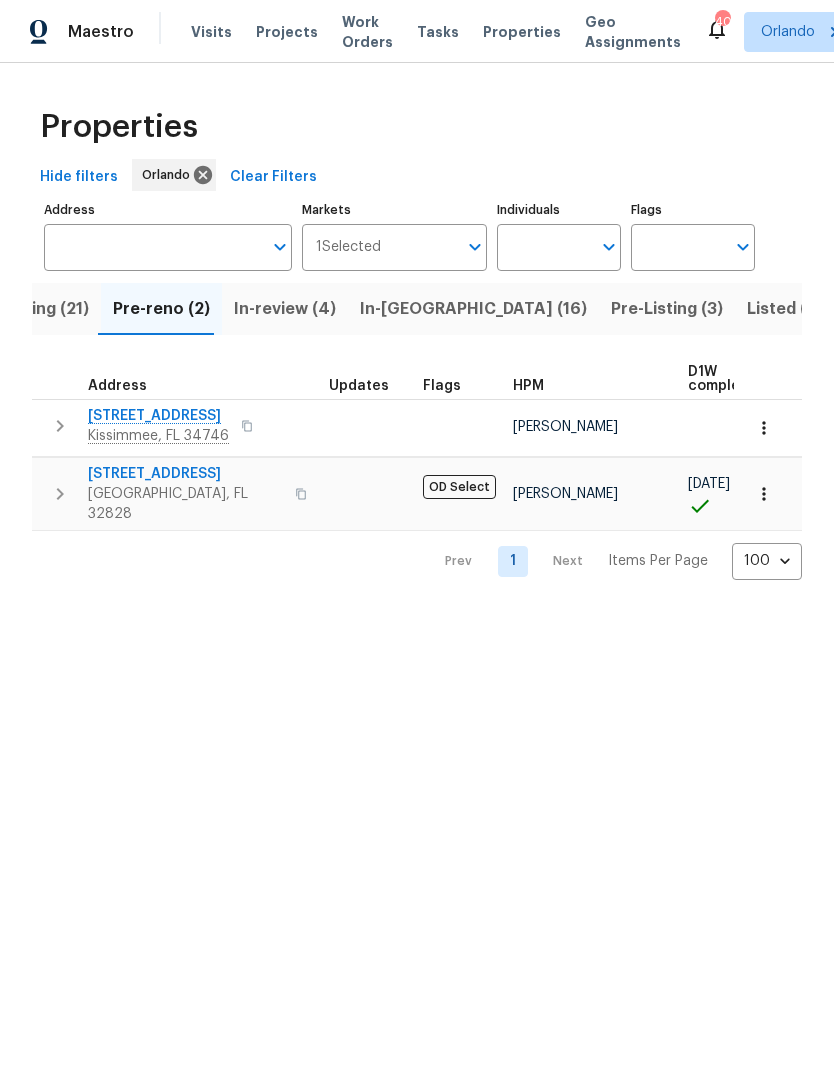 click 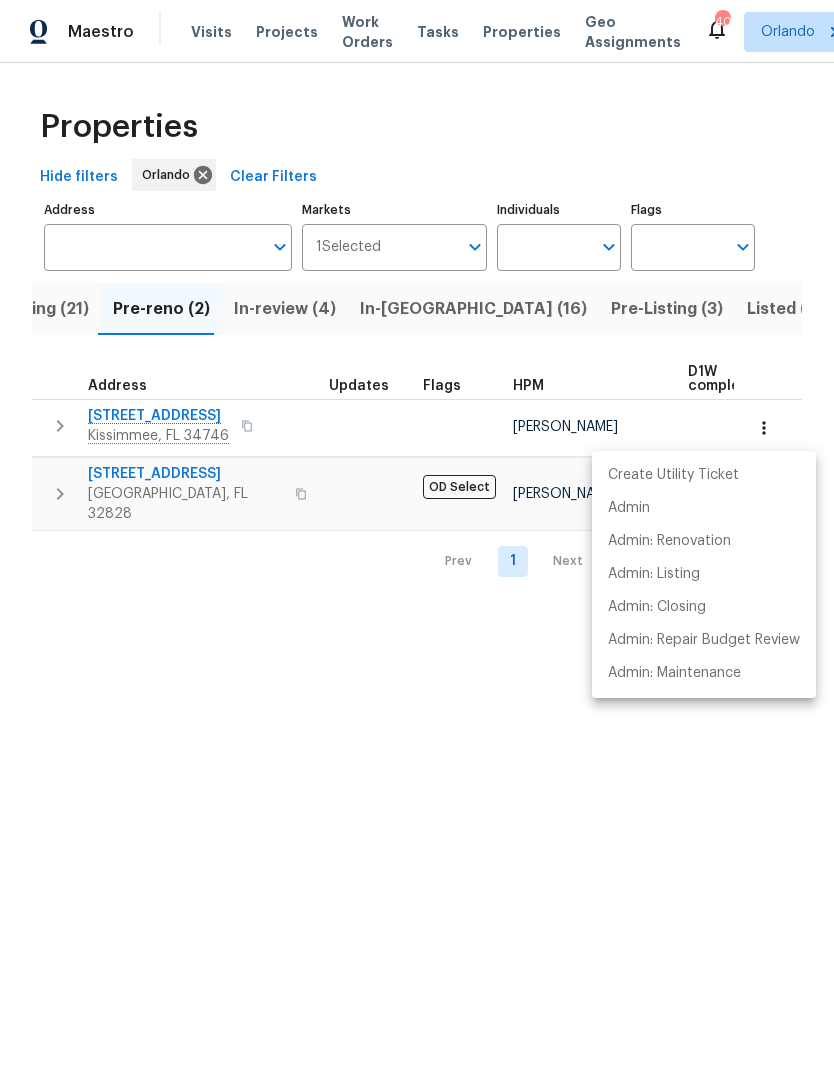 click at bounding box center (417, 535) 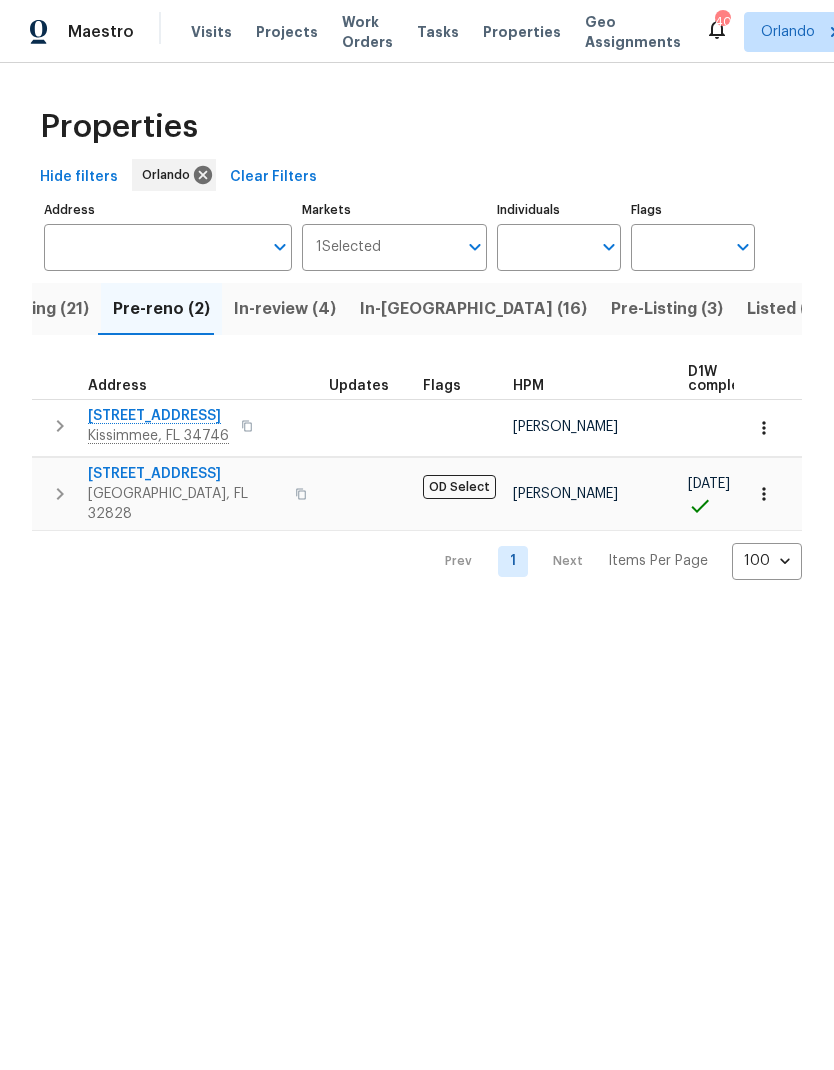 click on "Kissimmee, FL 34746" at bounding box center [158, 436] 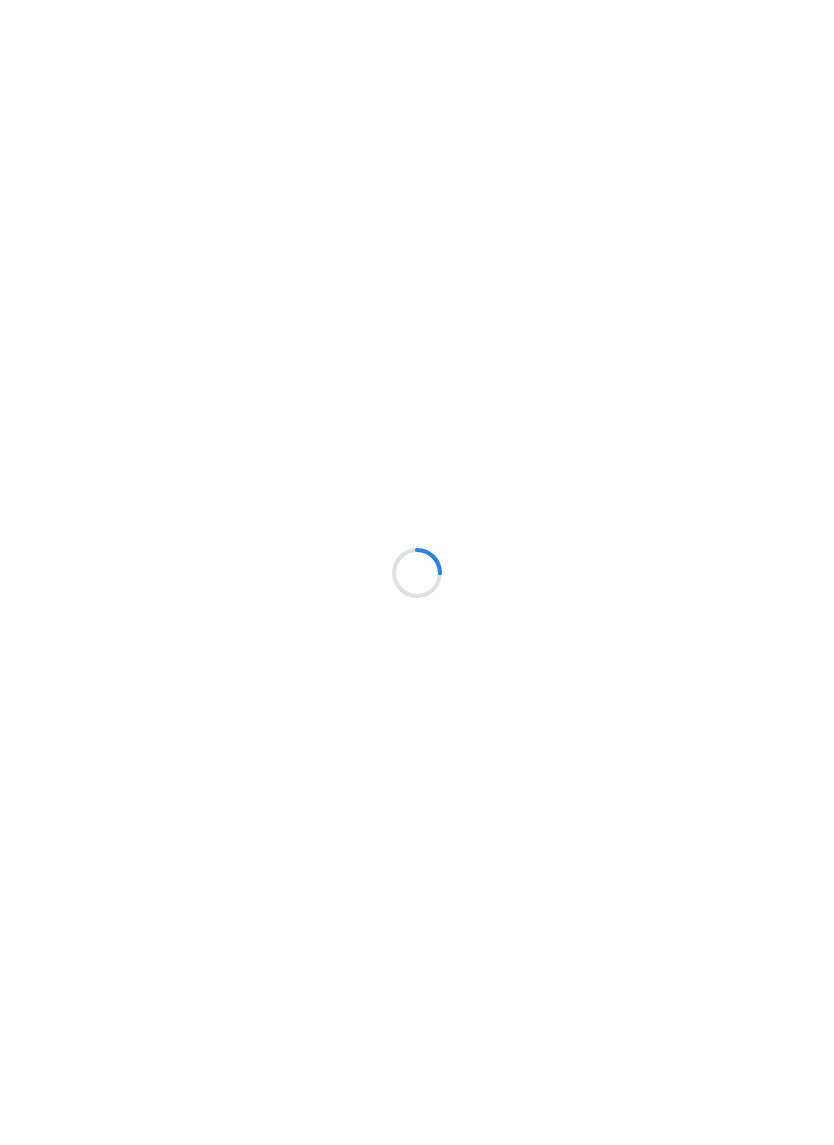 scroll, scrollTop: 0, scrollLeft: 0, axis: both 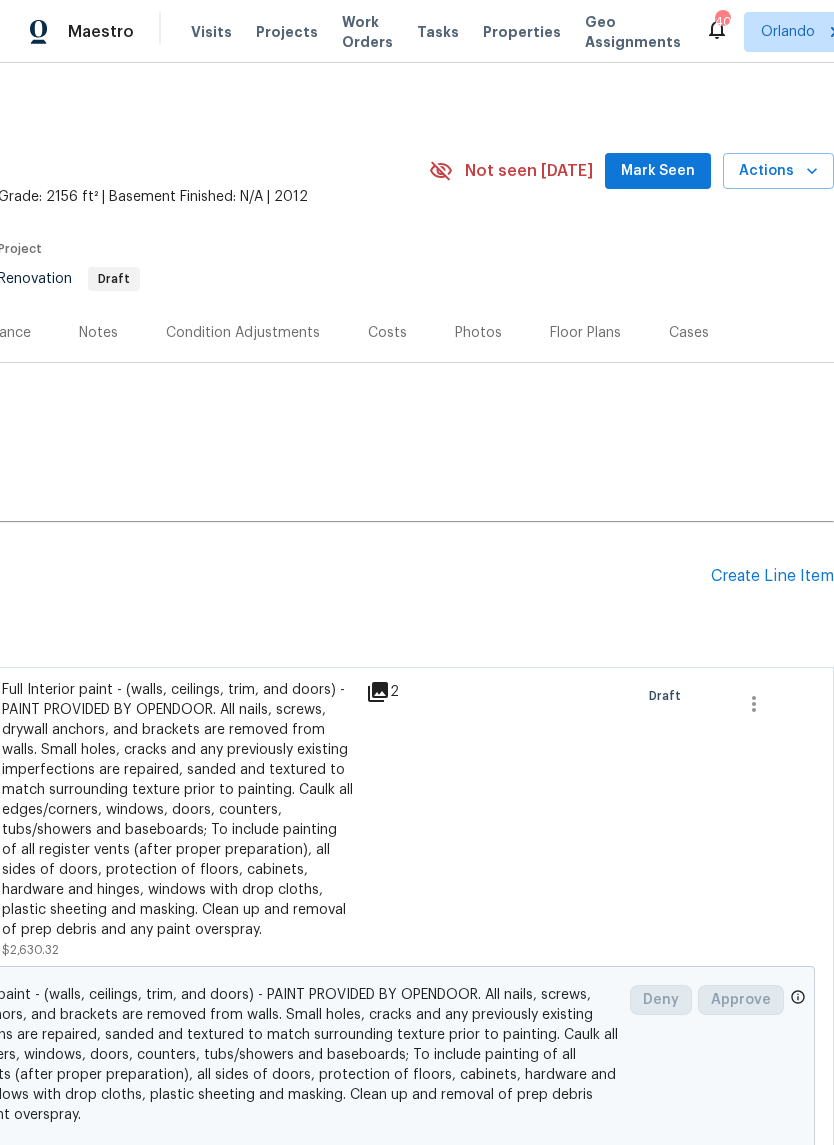 click on "Mark Seen" at bounding box center (658, 171) 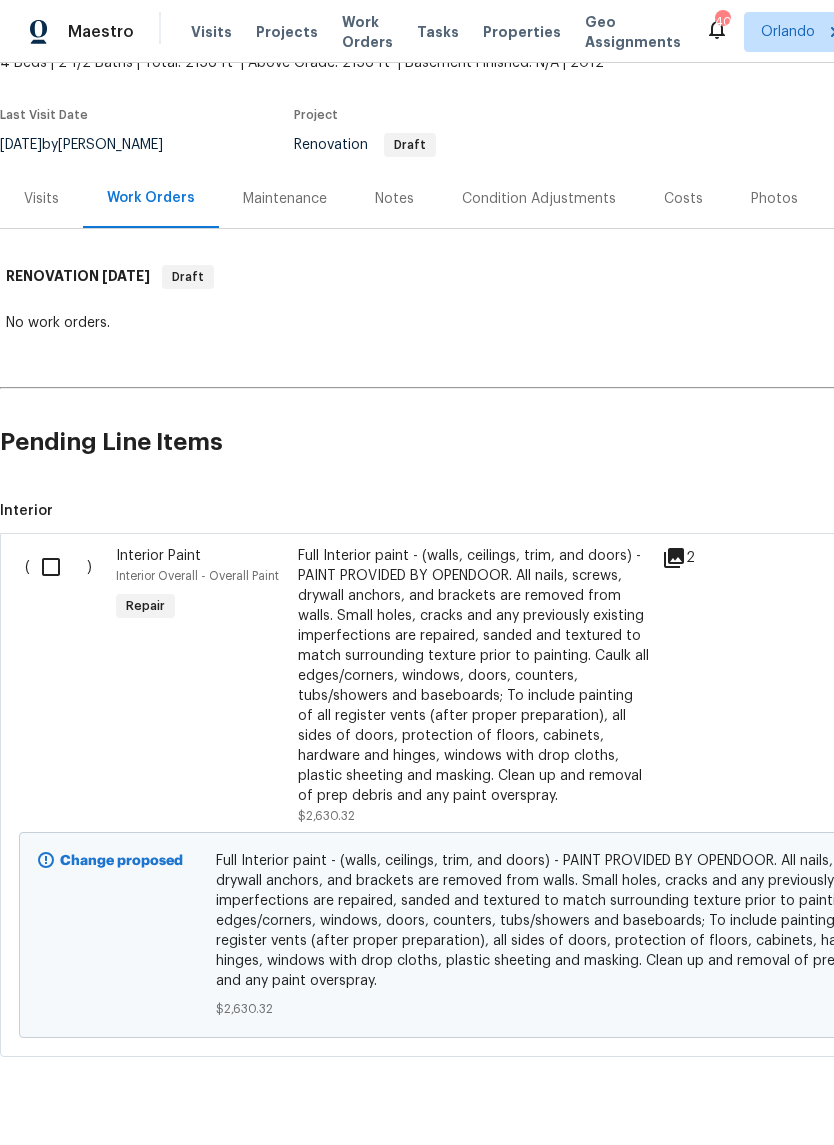 scroll, scrollTop: 133, scrollLeft: 0, axis: vertical 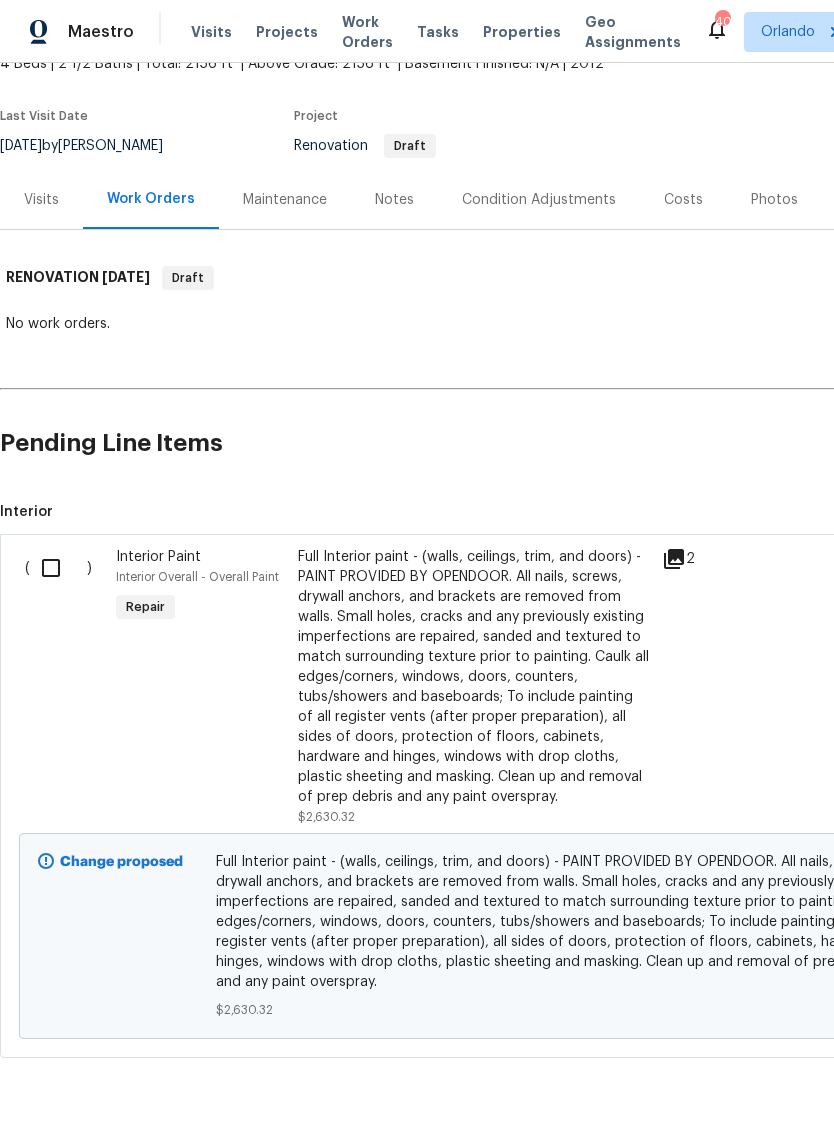 click at bounding box center (58, 568) 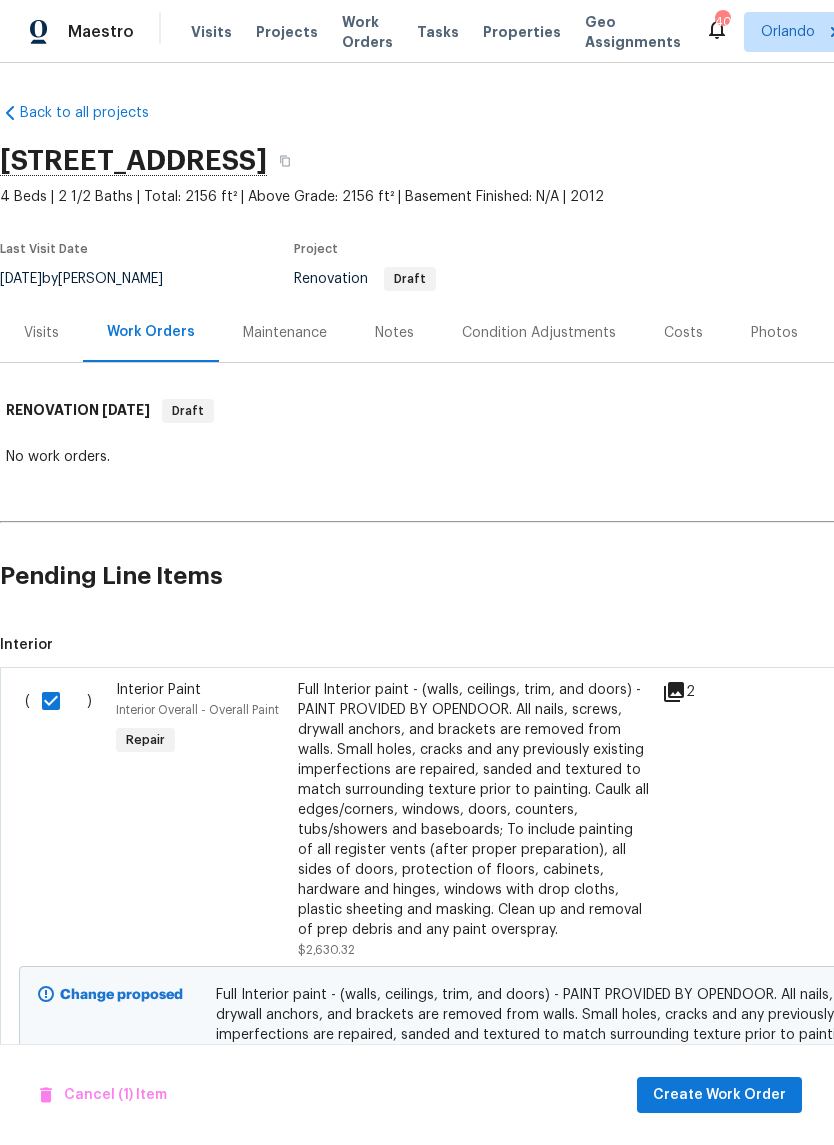 scroll, scrollTop: -1, scrollLeft: 0, axis: vertical 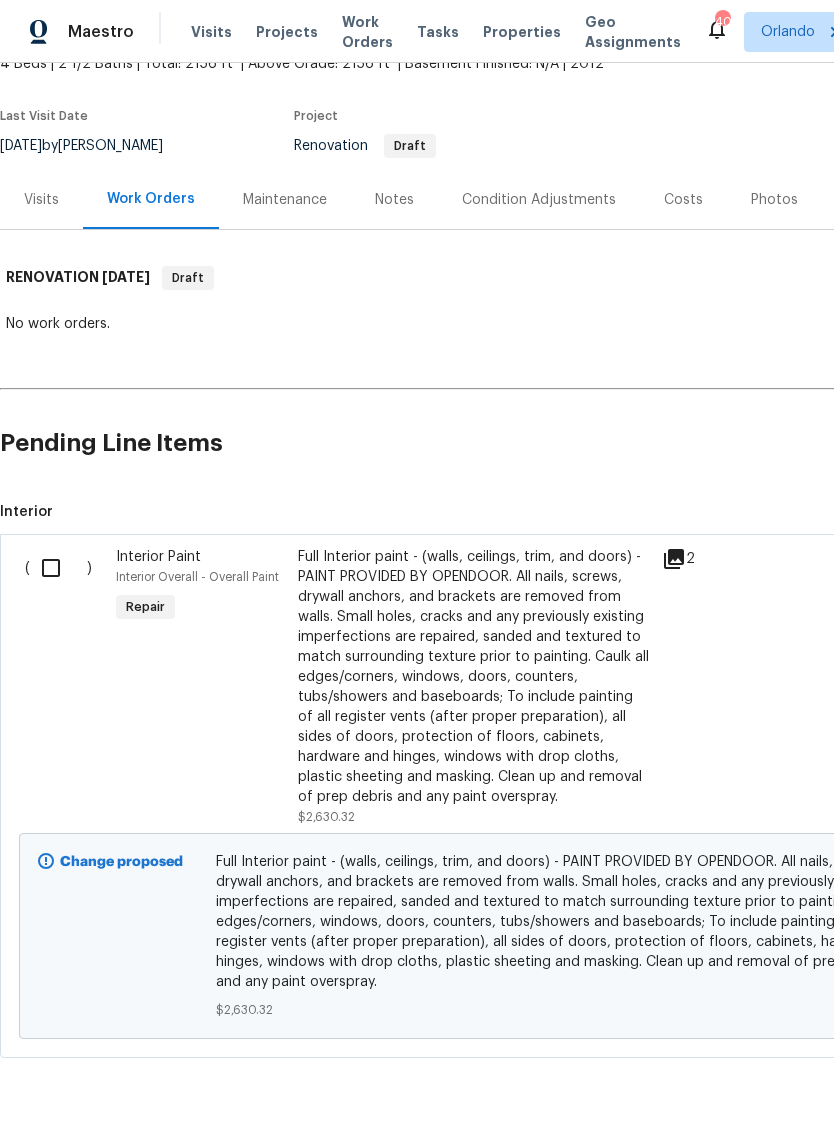 click at bounding box center [58, 568] 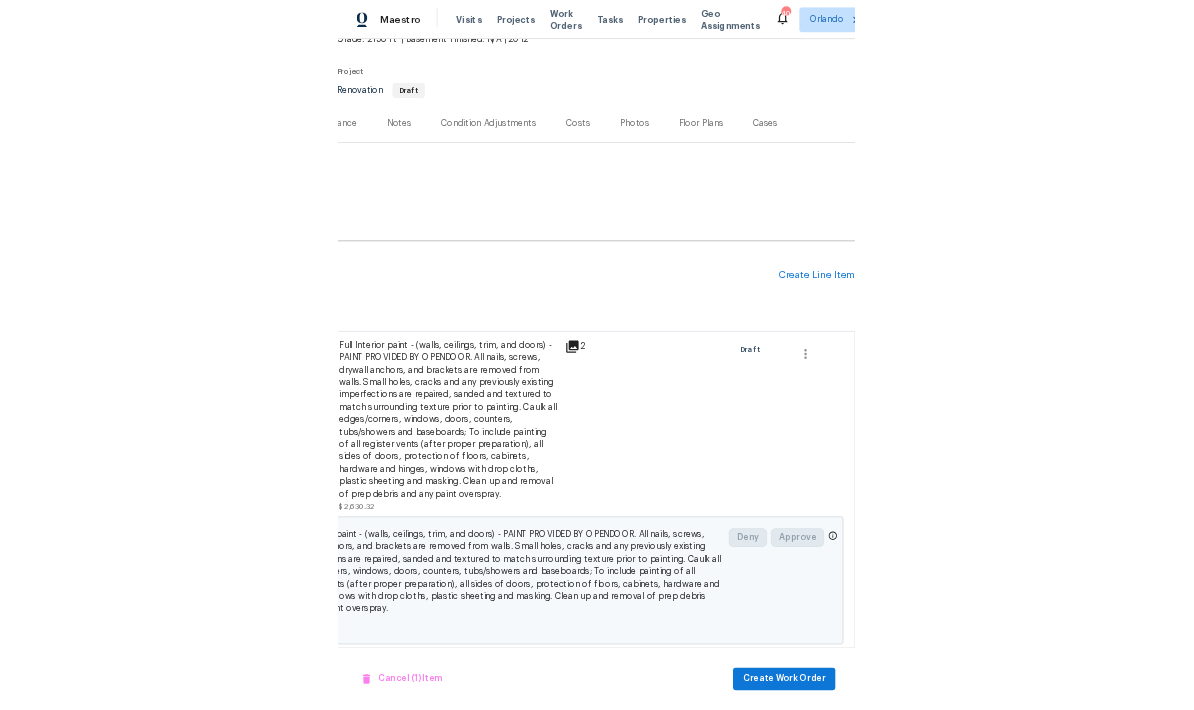 scroll, scrollTop: 133, scrollLeft: 0, axis: vertical 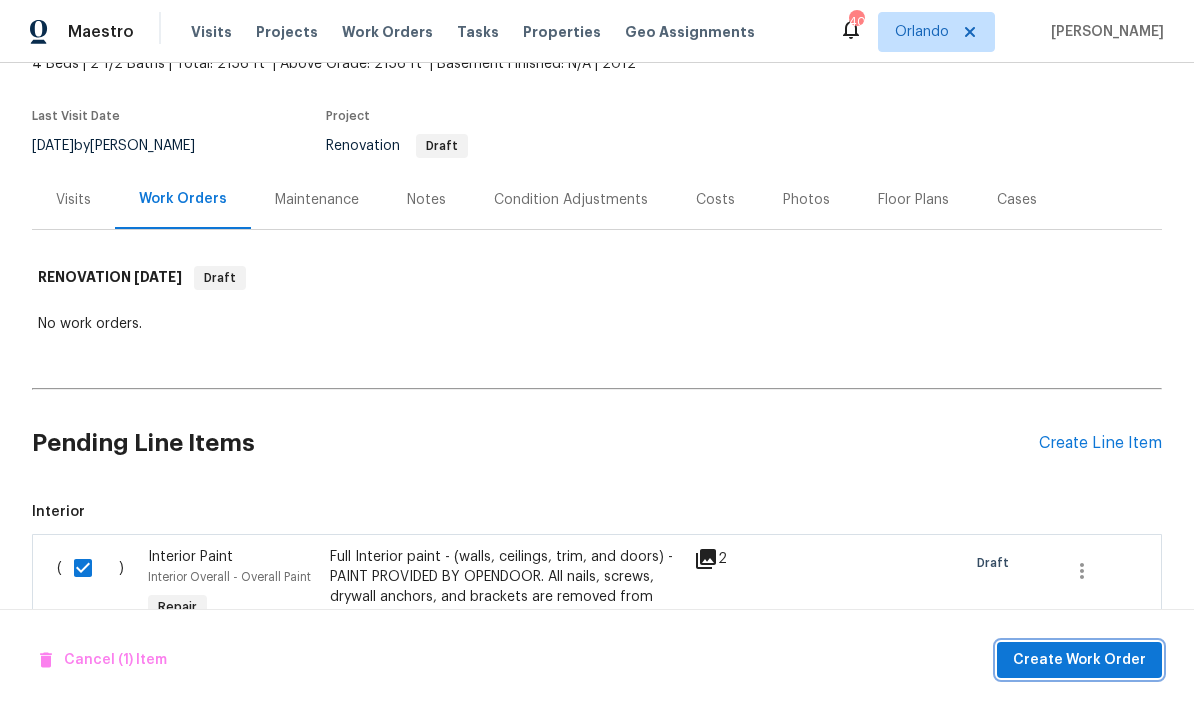 click on "Create Work Order" at bounding box center [1079, 660] 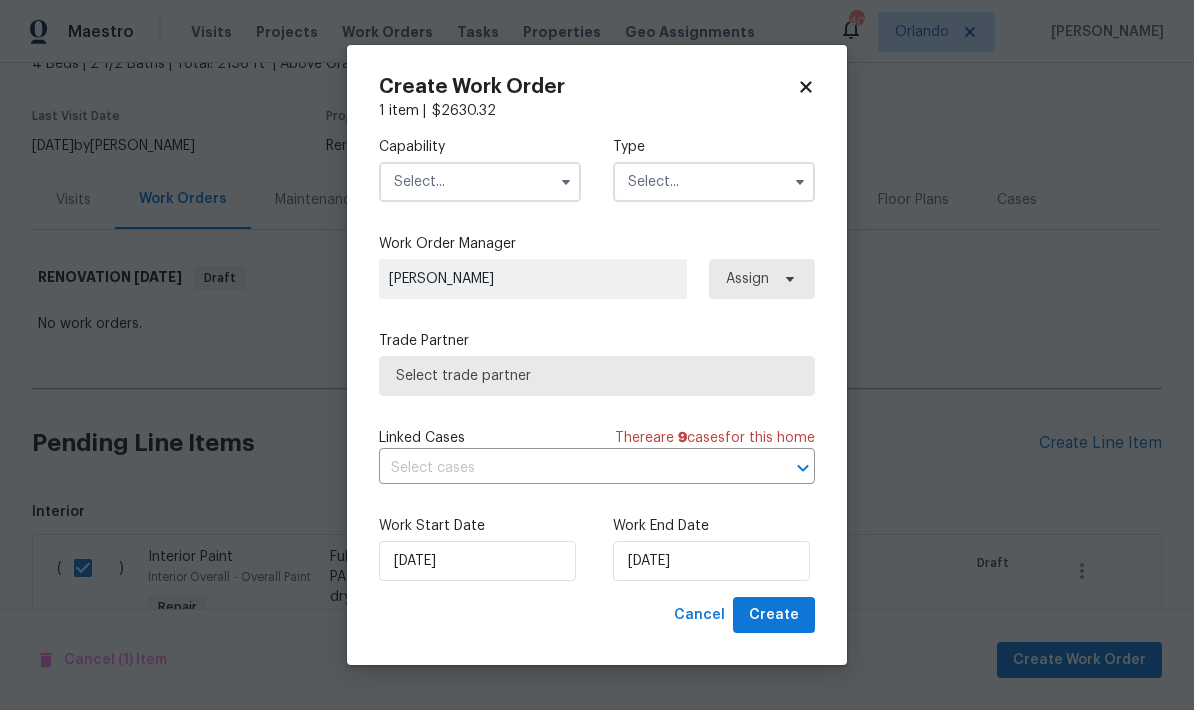 click at bounding box center (480, 182) 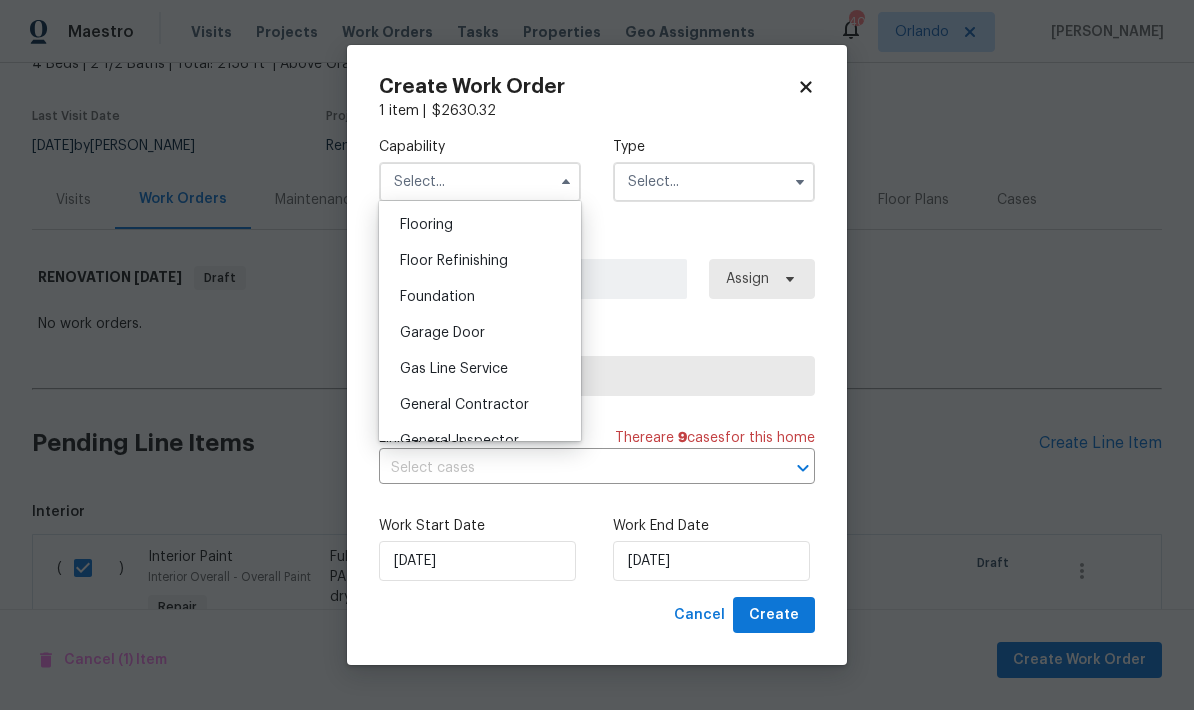 scroll, scrollTop: 784, scrollLeft: 0, axis: vertical 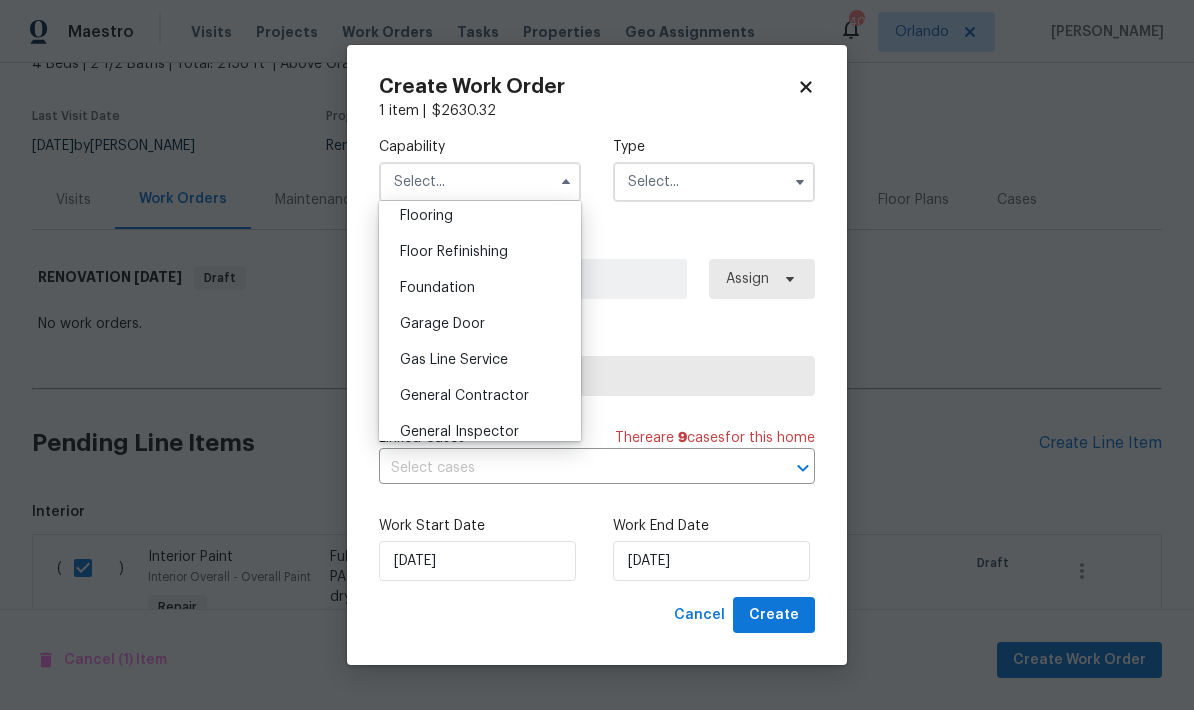 click on "General Contractor" at bounding box center (480, 396) 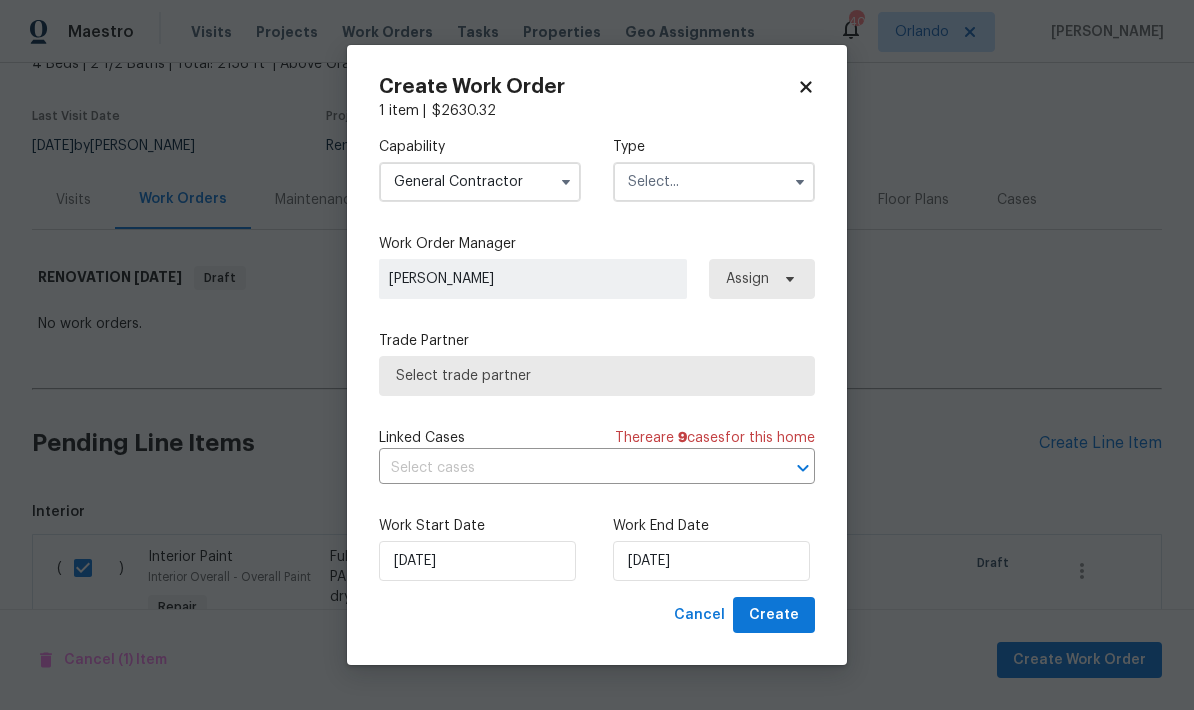 click at bounding box center [714, 182] 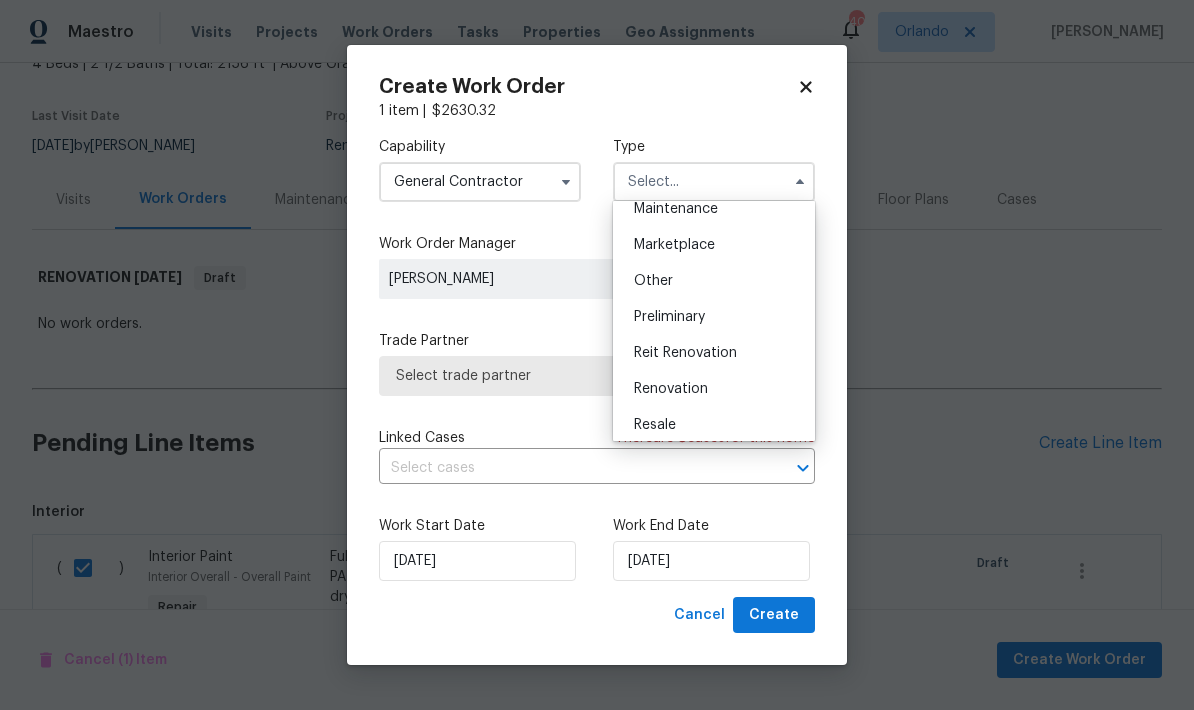 scroll, scrollTop: 343, scrollLeft: 0, axis: vertical 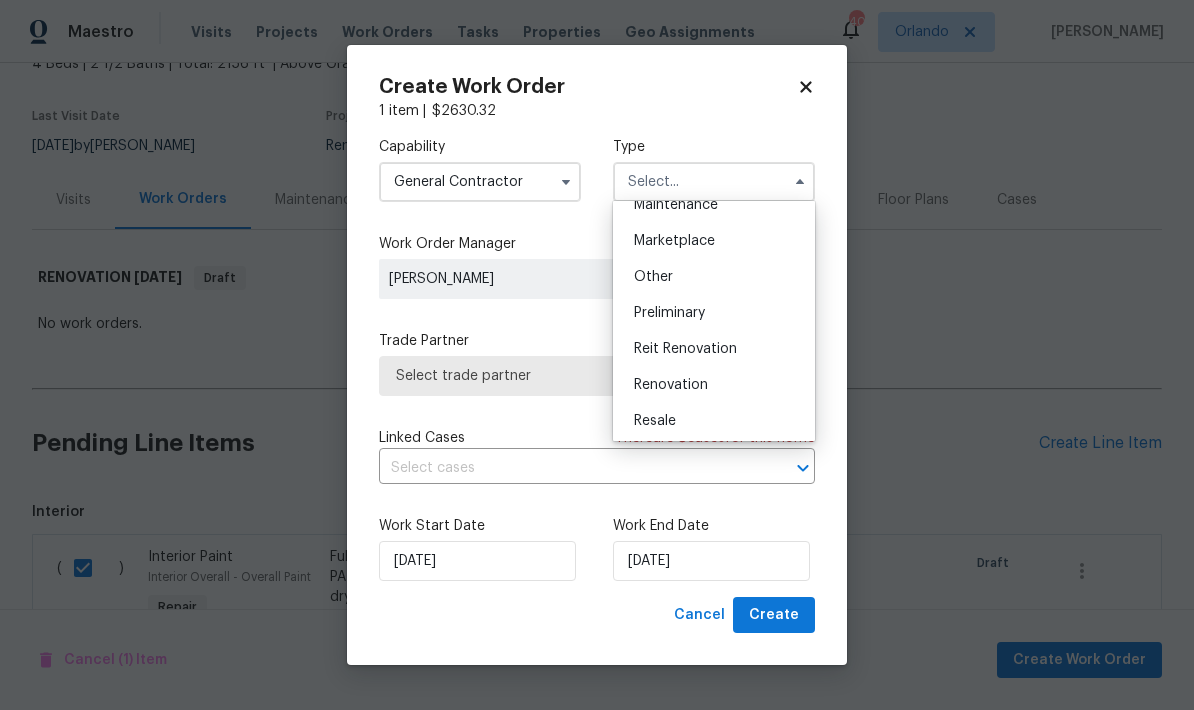 click on "Renovation" at bounding box center (714, 385) 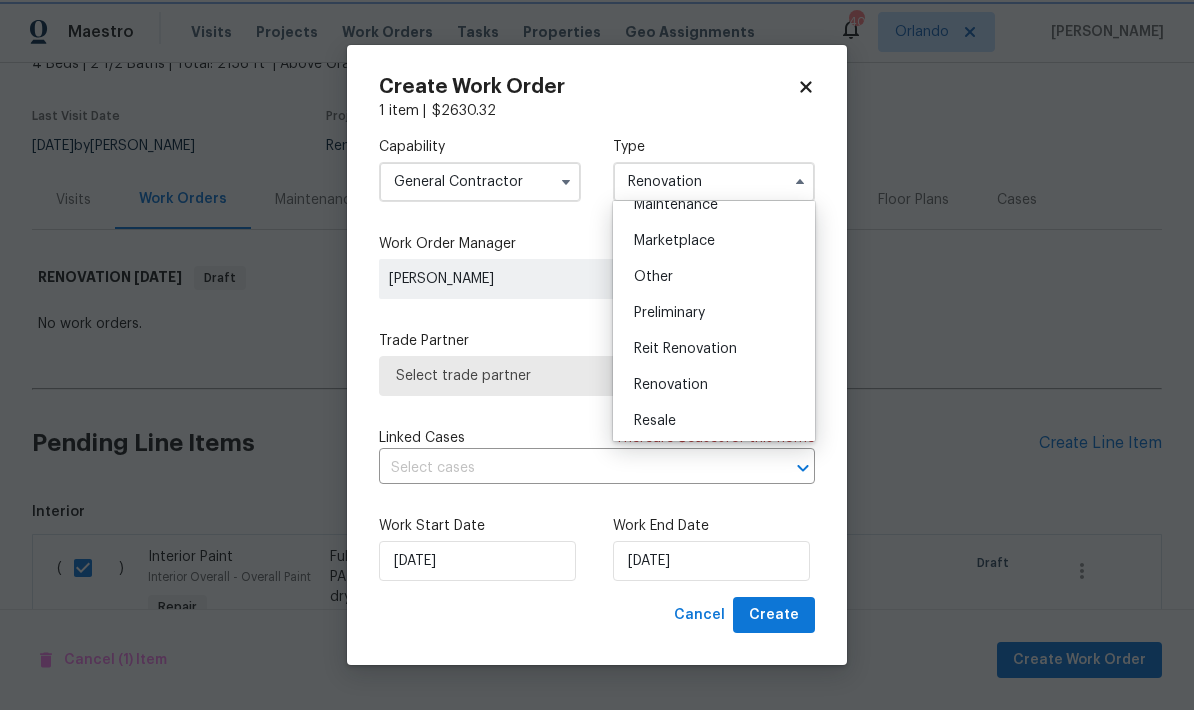scroll, scrollTop: 0, scrollLeft: 0, axis: both 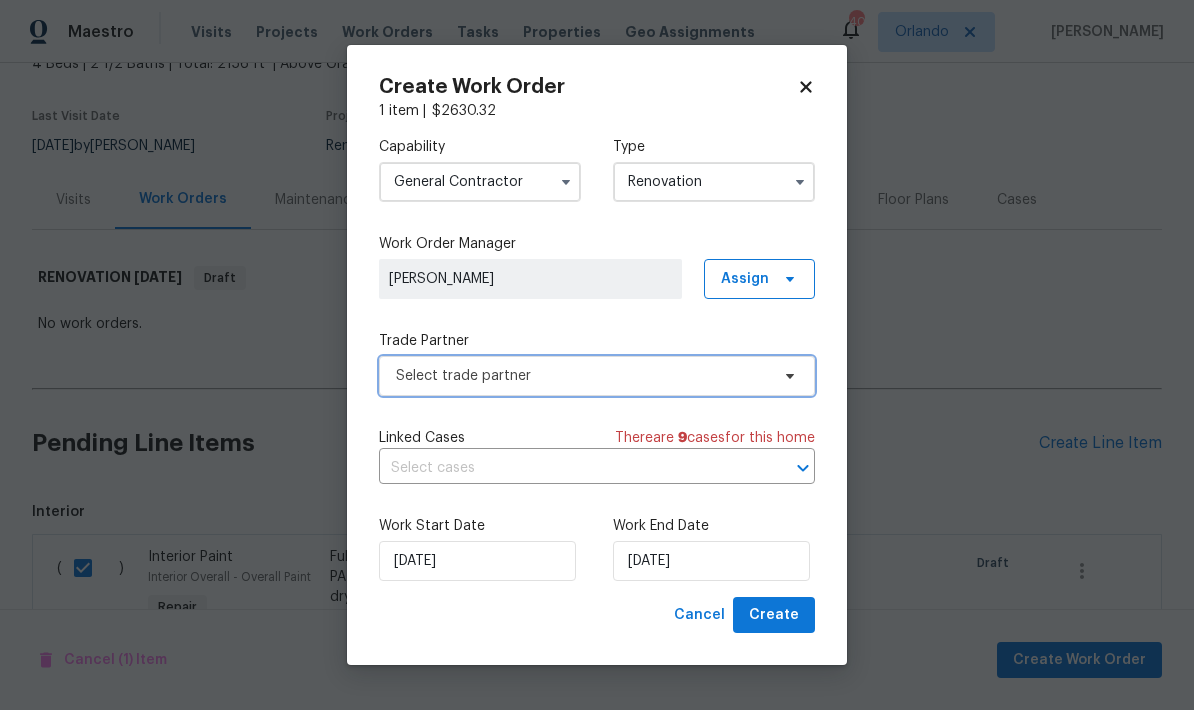 click at bounding box center [787, 376] 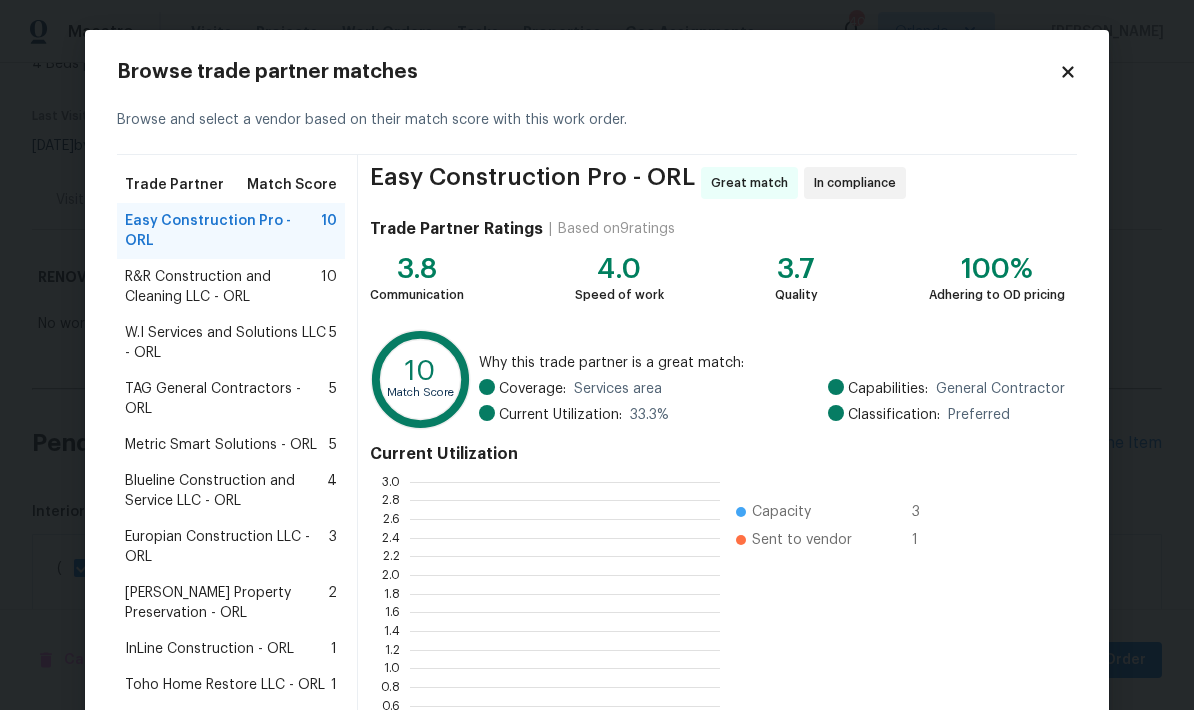 scroll, scrollTop: 280, scrollLeft: 310, axis: both 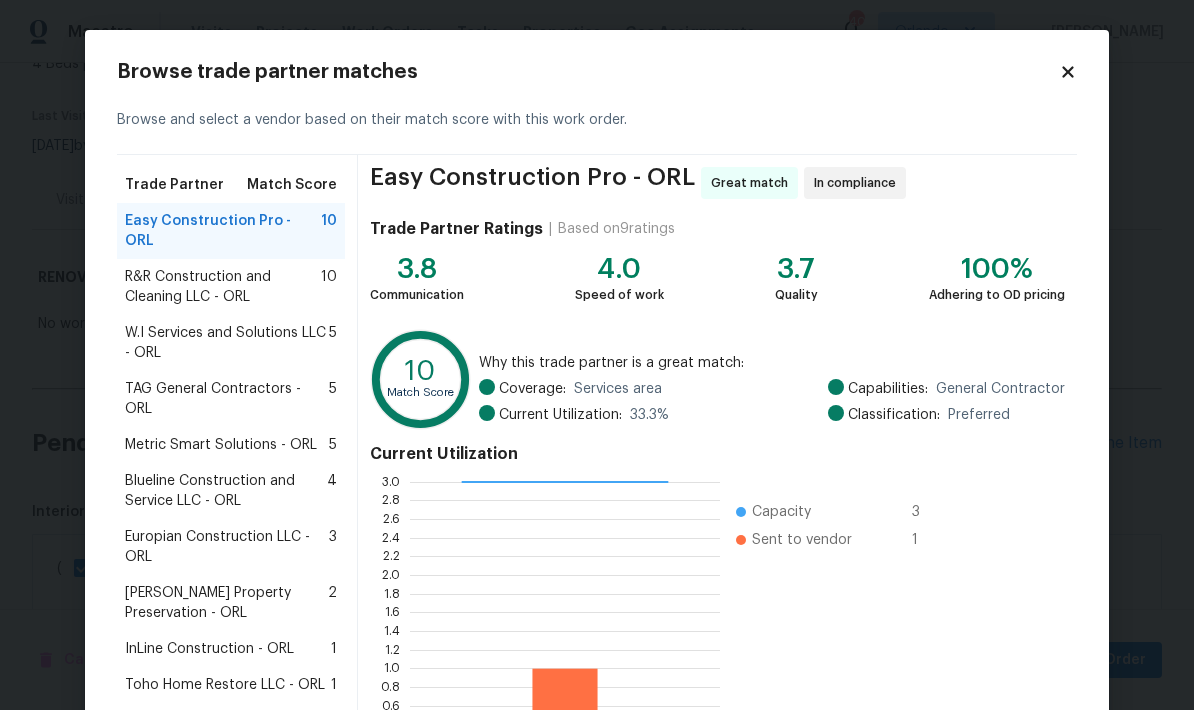 click on "R&R Construction and Cleaning LLC - ORL" at bounding box center [223, 287] 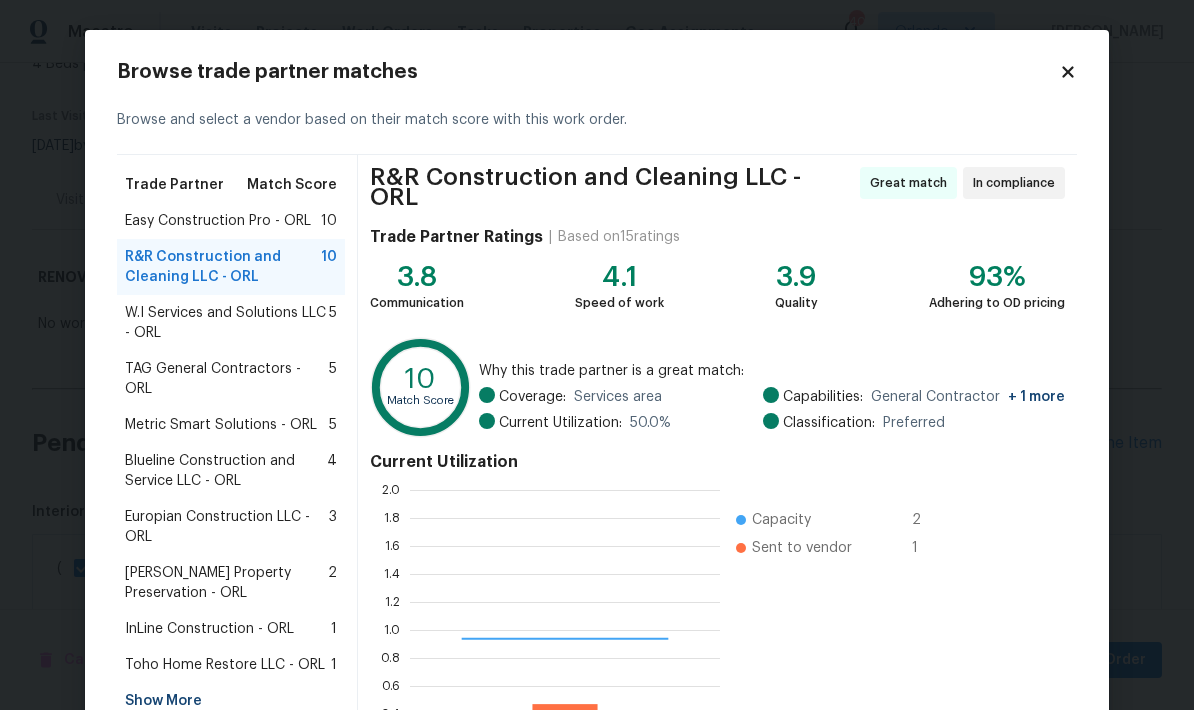 scroll, scrollTop: 2, scrollLeft: 2, axis: both 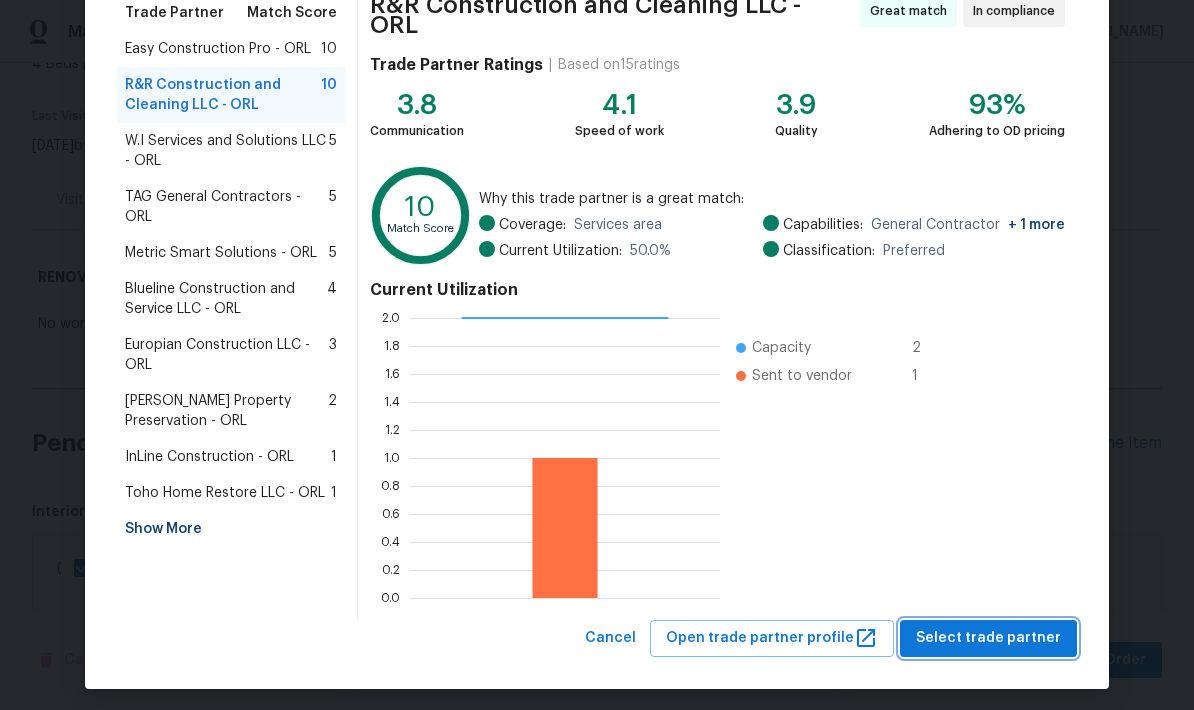 click on "Select trade partner" at bounding box center [988, 638] 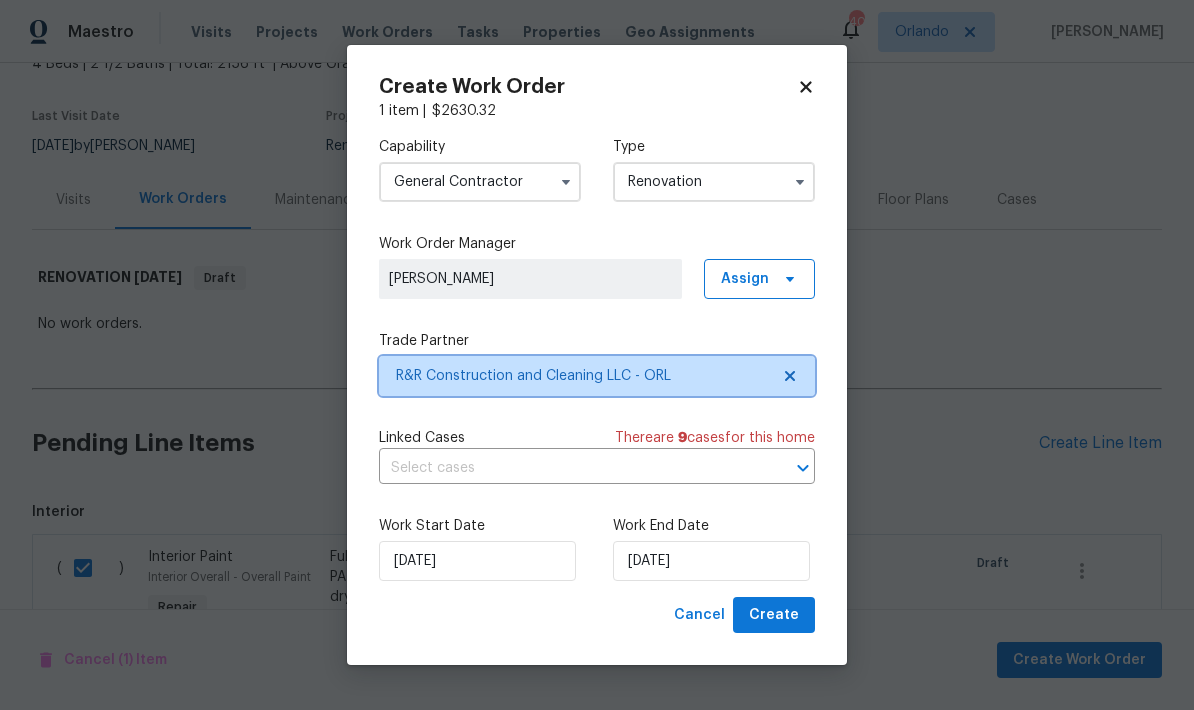 scroll, scrollTop: 0, scrollLeft: 0, axis: both 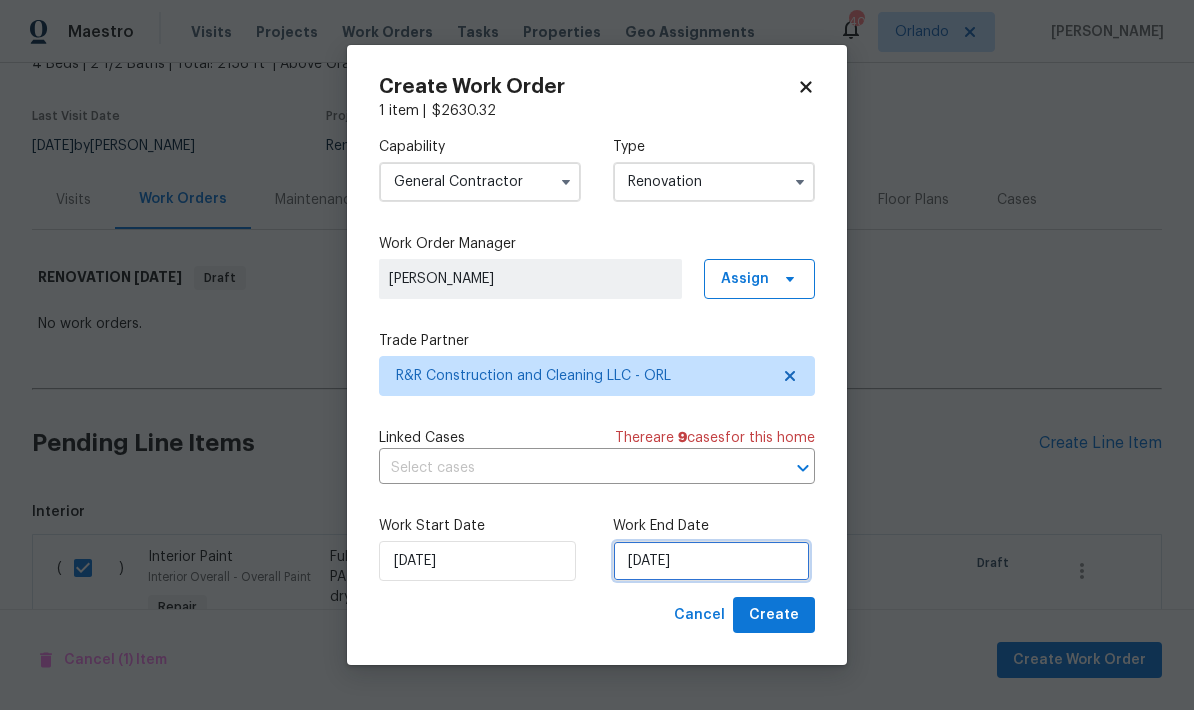click on "[DATE]" at bounding box center [711, 561] 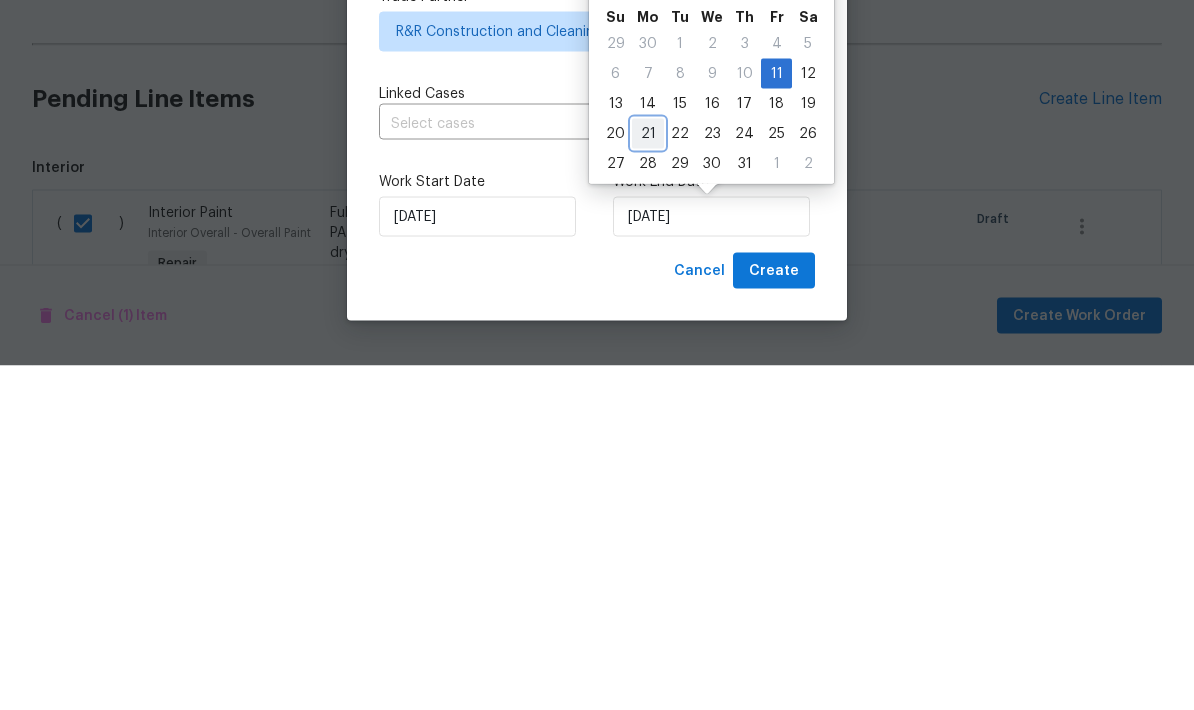 click on "21" at bounding box center (648, 478) 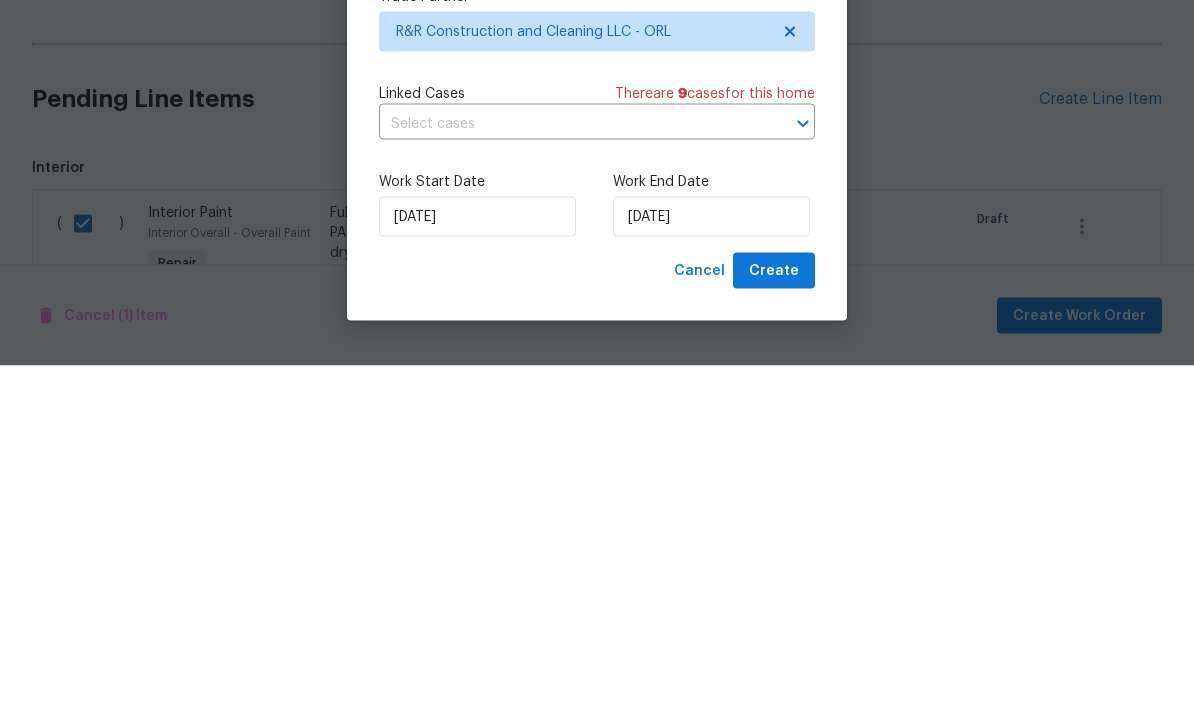 scroll, scrollTop: 80, scrollLeft: 0, axis: vertical 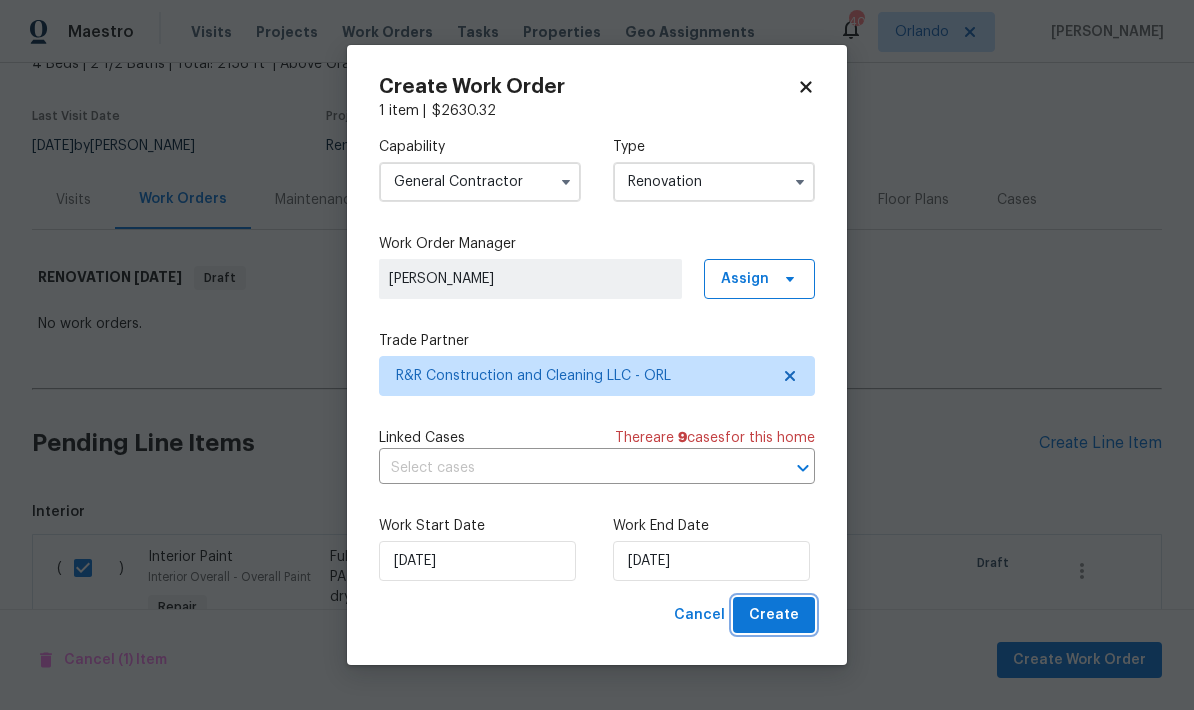 click on "Create" at bounding box center [774, 615] 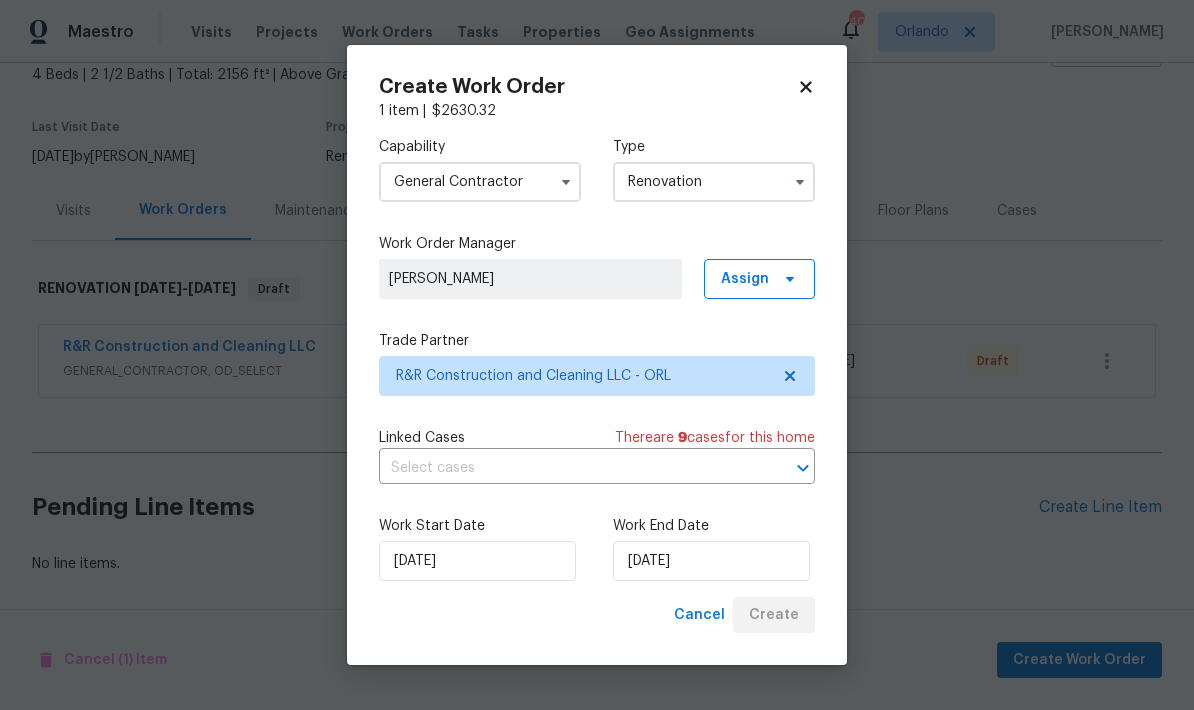 scroll, scrollTop: 41, scrollLeft: 0, axis: vertical 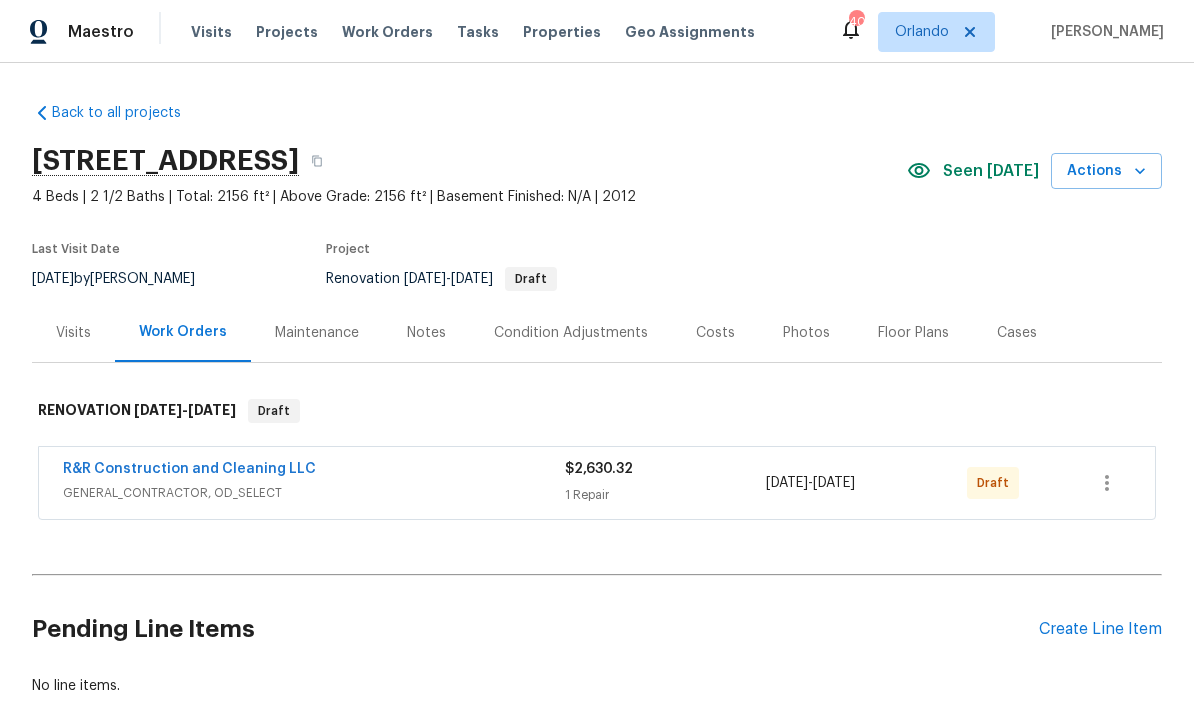 click at bounding box center (1107, 483) 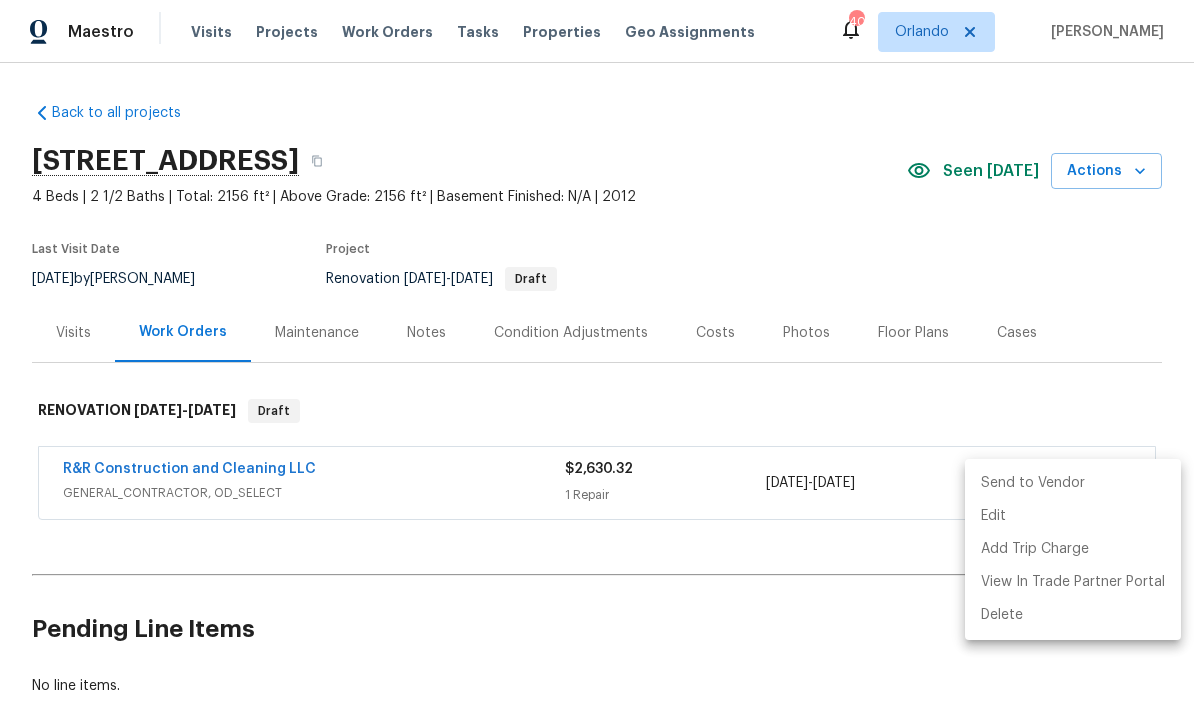 click on "Send to Vendor" at bounding box center [1073, 483] 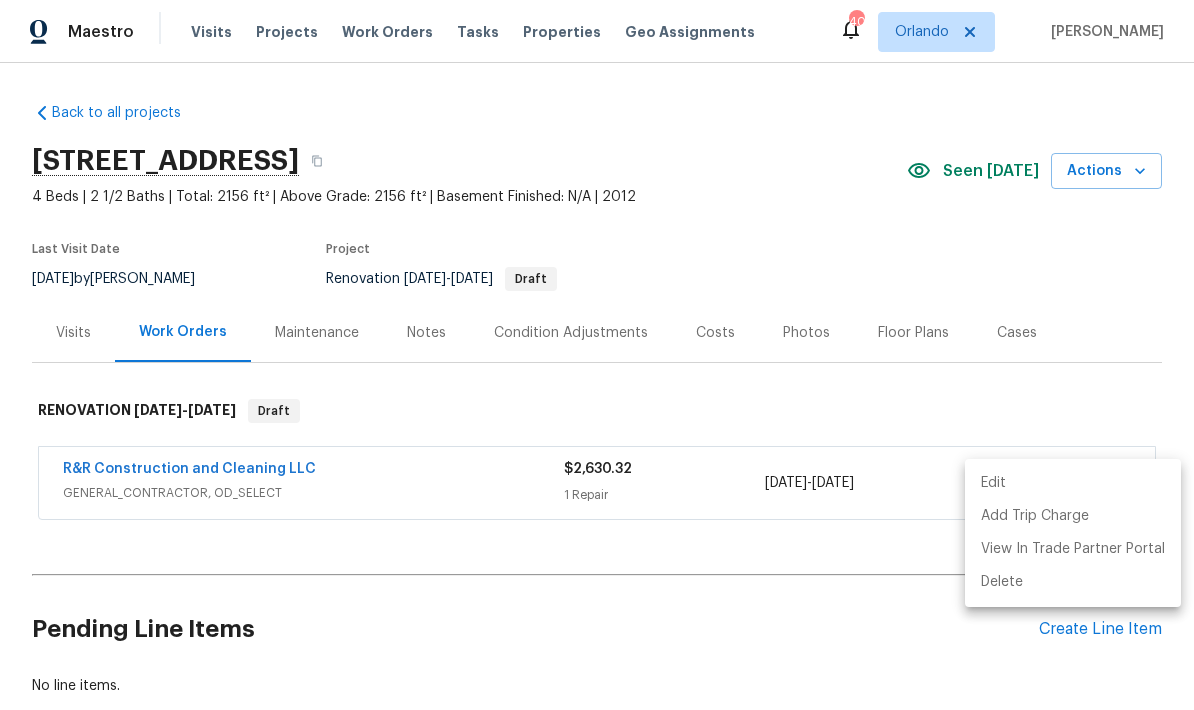 click at bounding box center (597, 355) 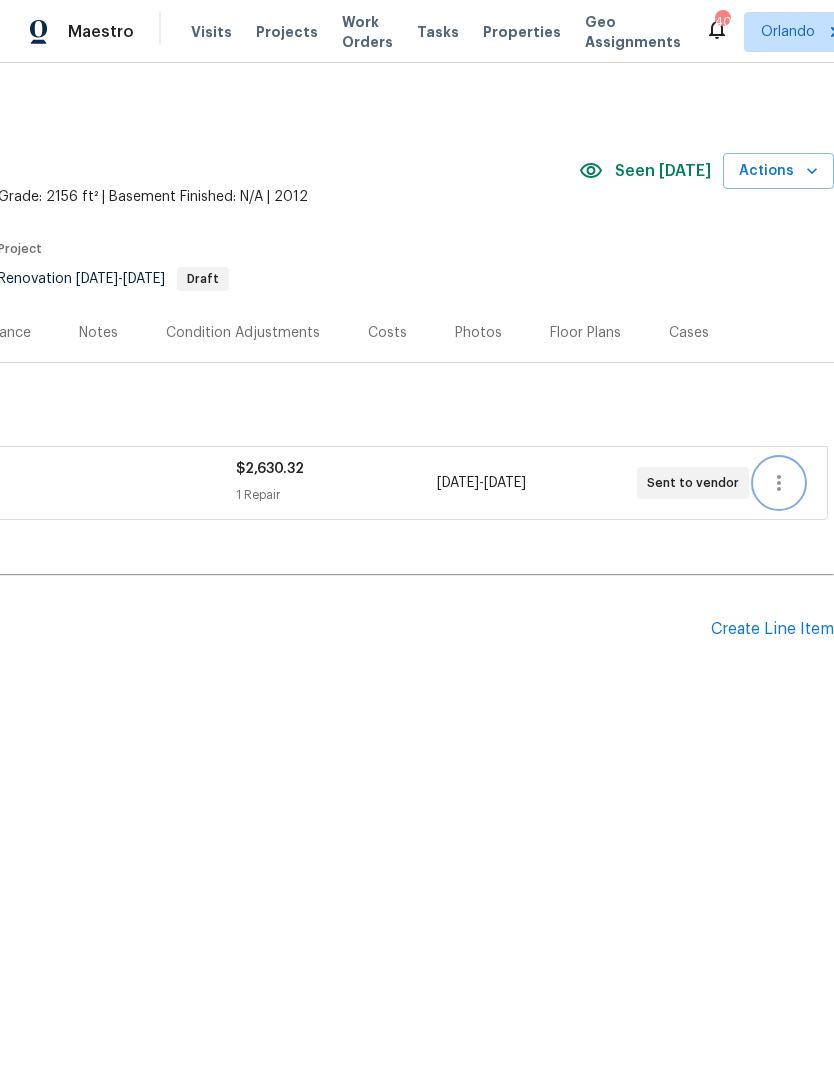 scroll, scrollTop: 0, scrollLeft: 296, axis: horizontal 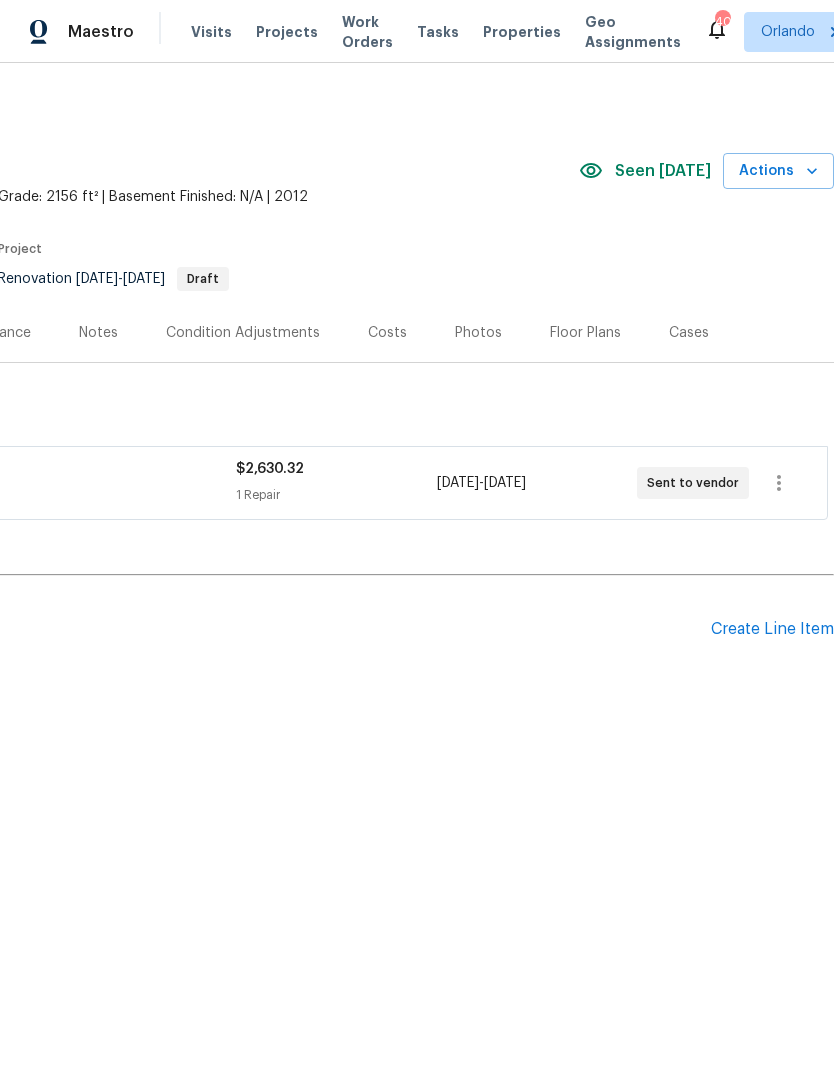 click on "Create Line Item" at bounding box center [772, 629] 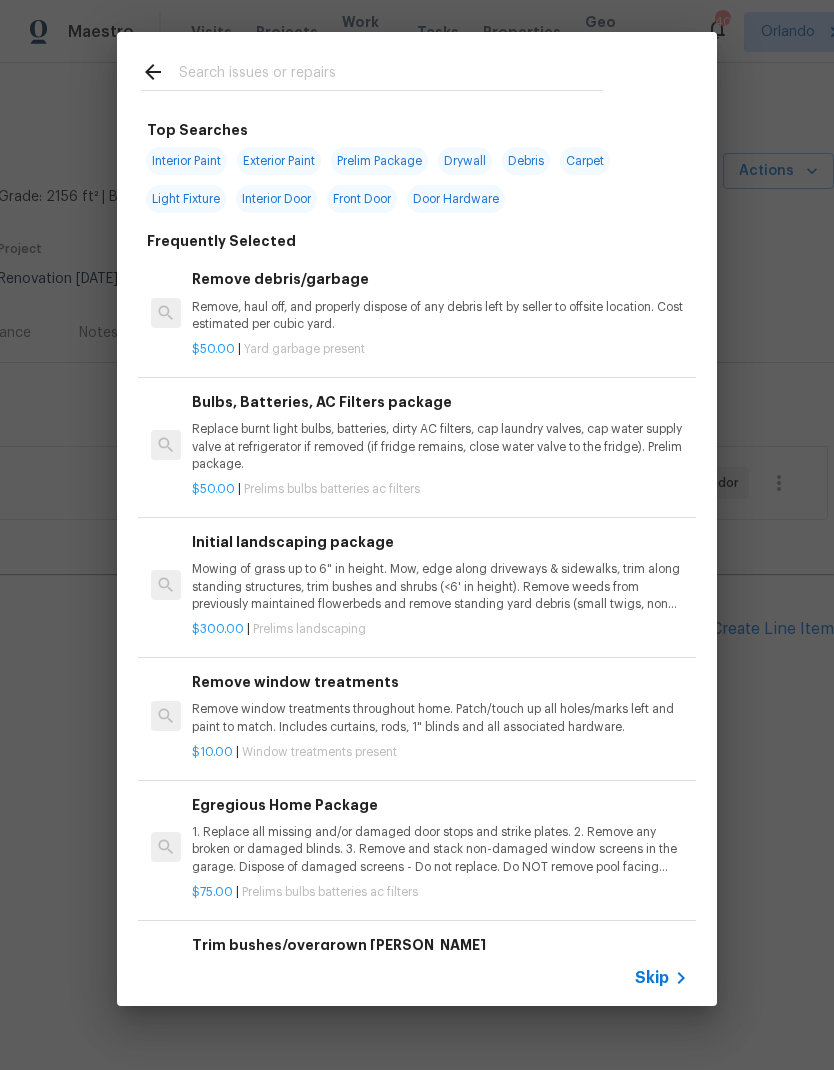 click on "Exterior Paint" at bounding box center (279, 161) 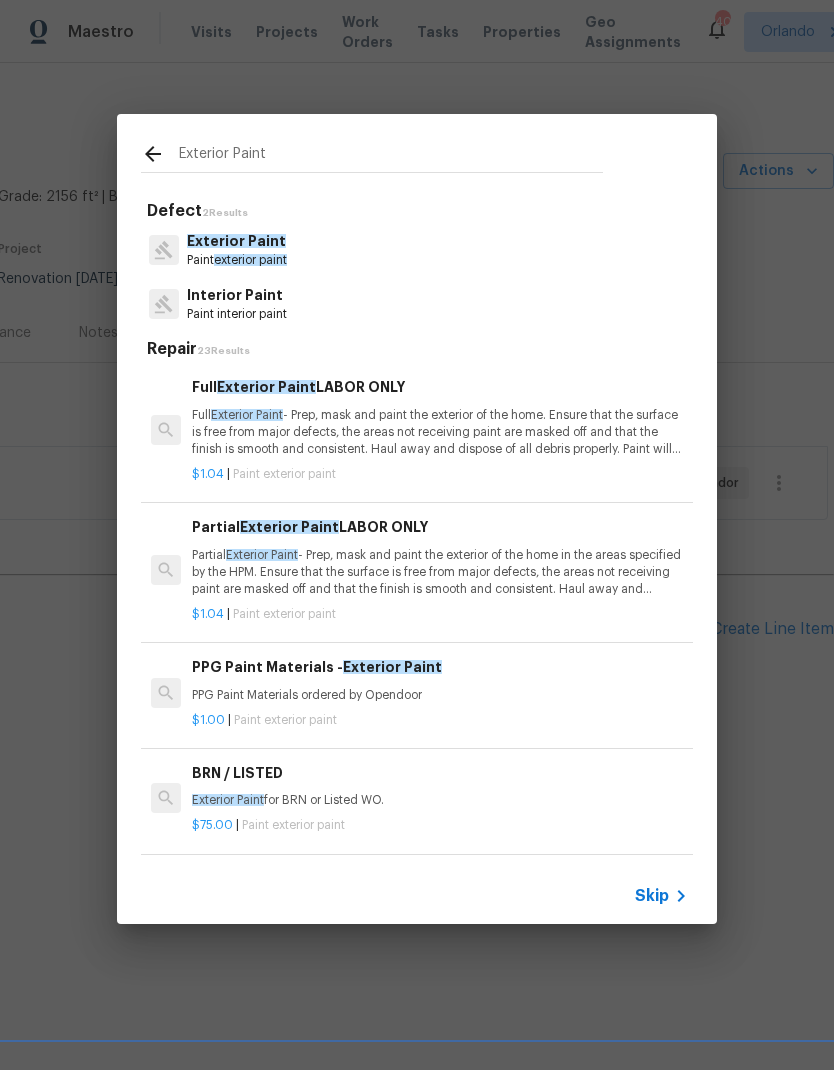 click on "Exterior Paint" at bounding box center (372, 153) 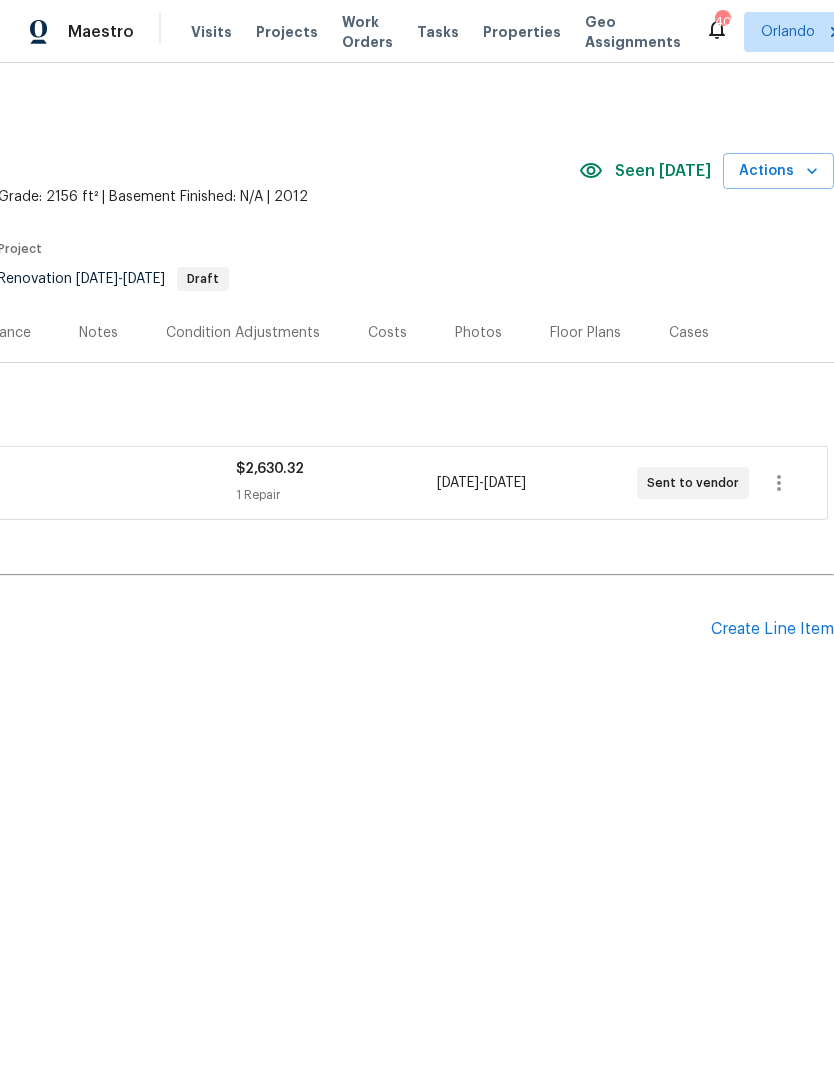type 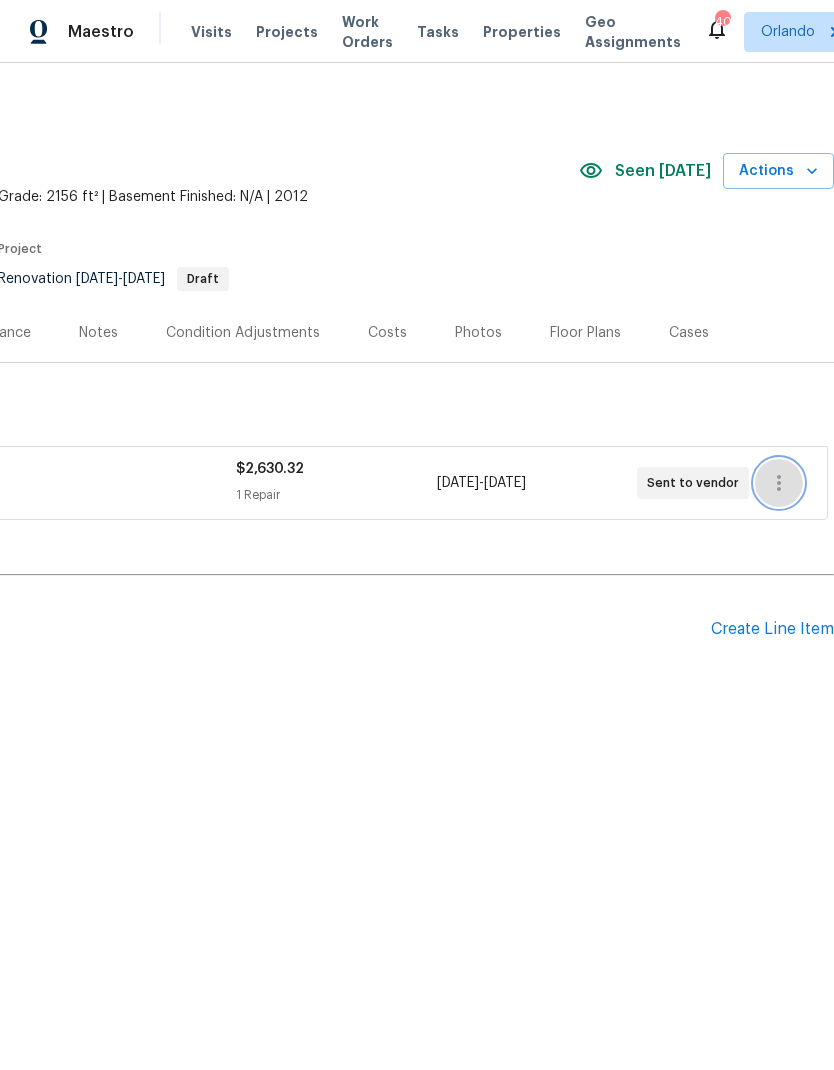 click at bounding box center (779, 483) 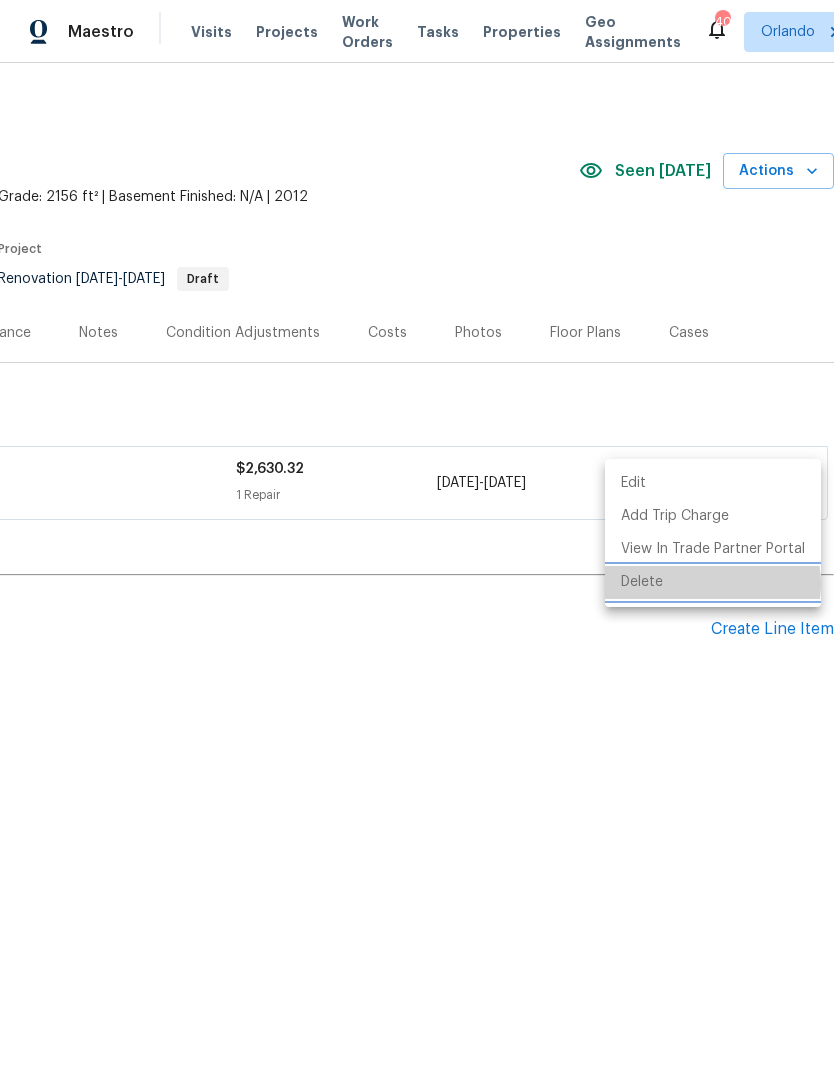 click on "Delete" at bounding box center [713, 582] 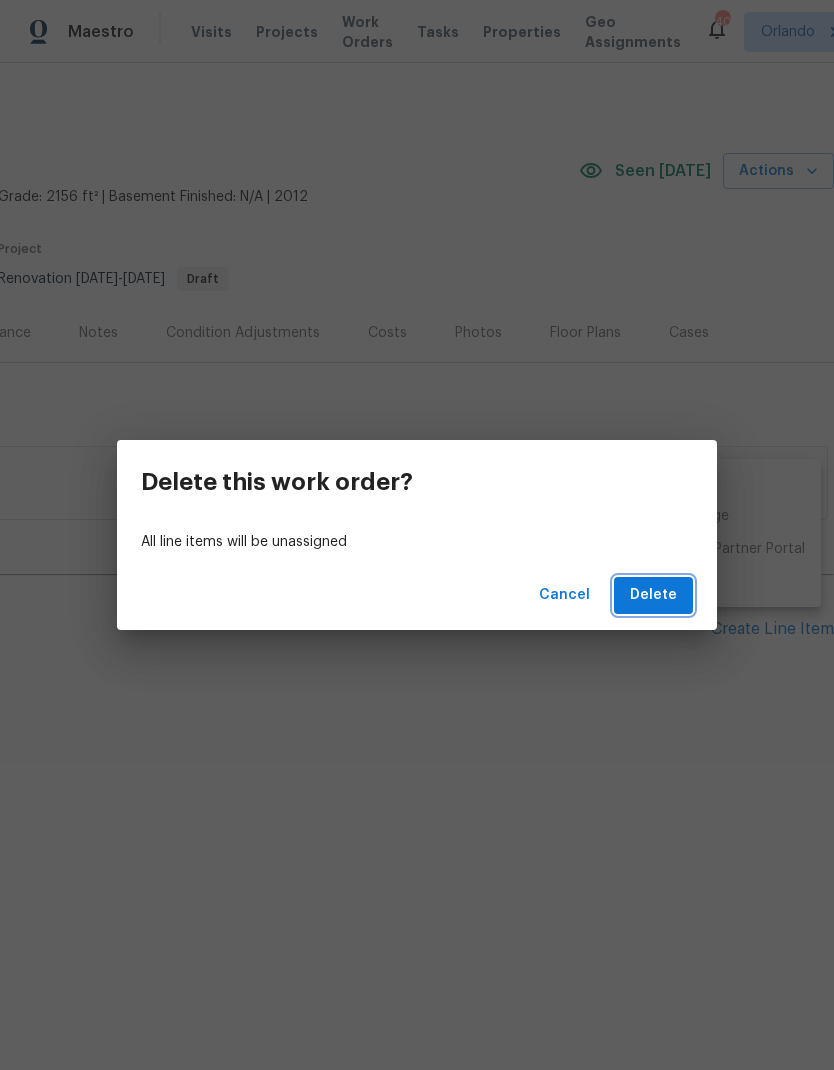 click on "Delete" at bounding box center [653, 595] 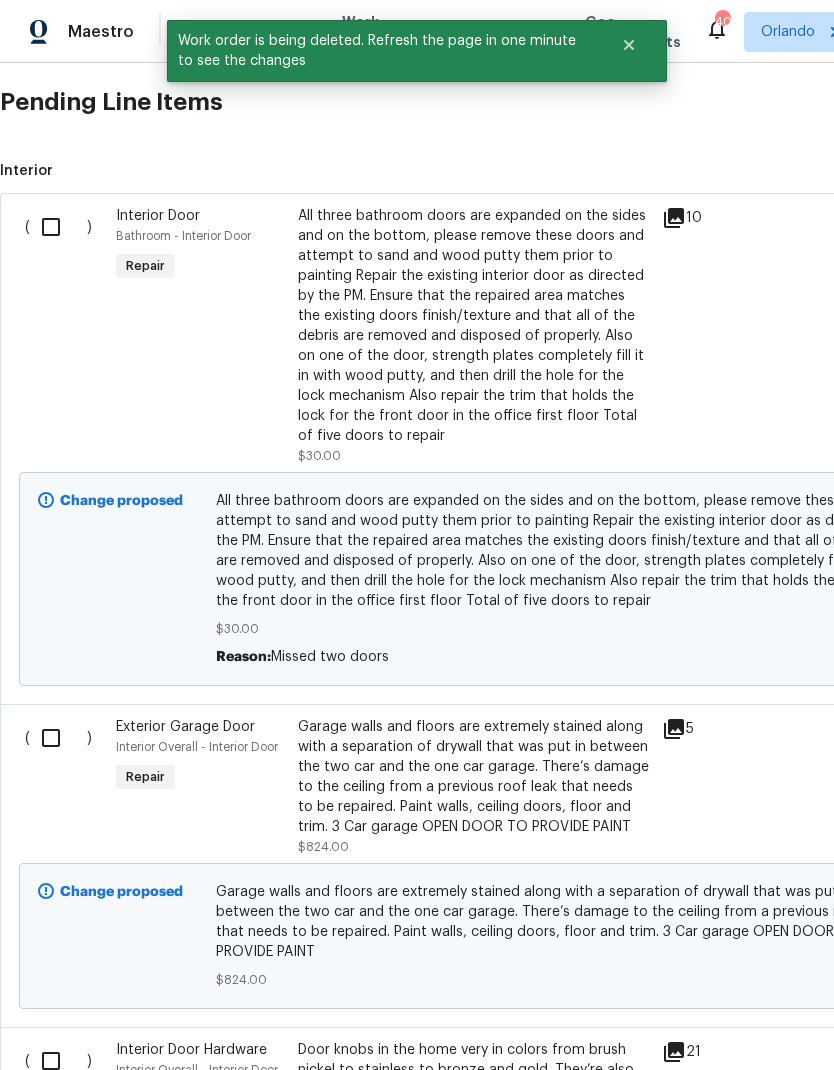 scroll, scrollTop: 468, scrollLeft: 0, axis: vertical 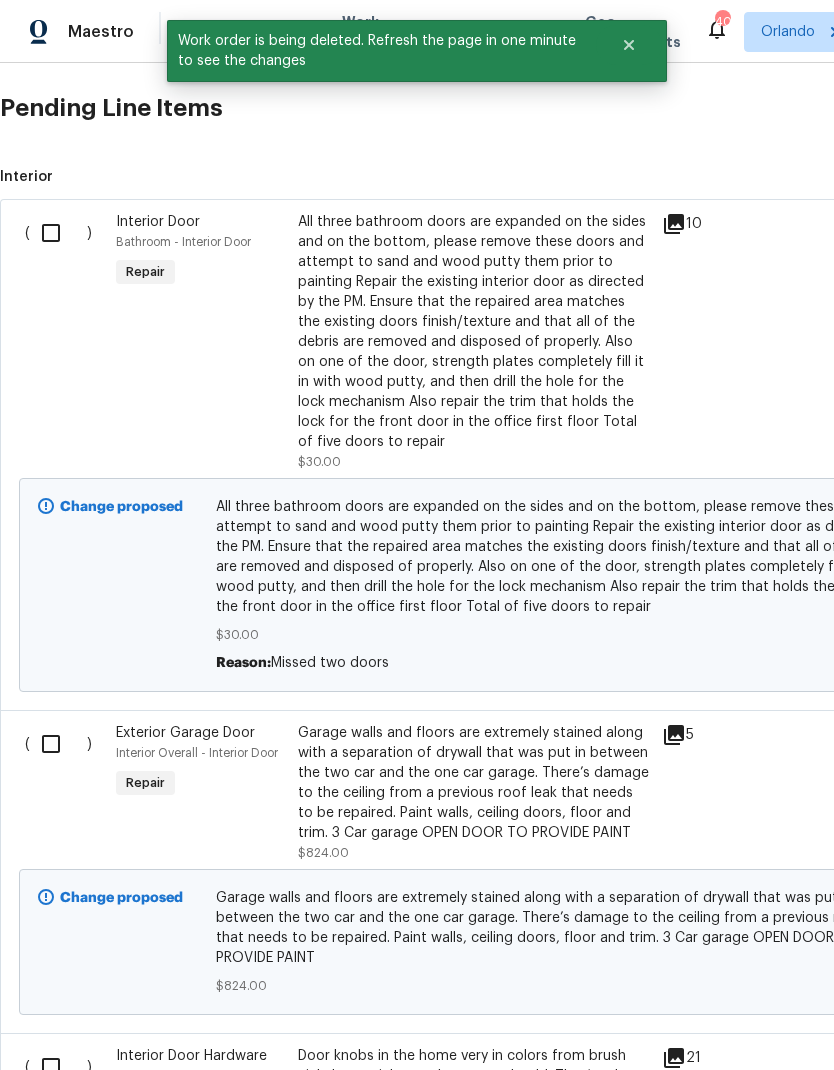 click at bounding box center [58, 233] 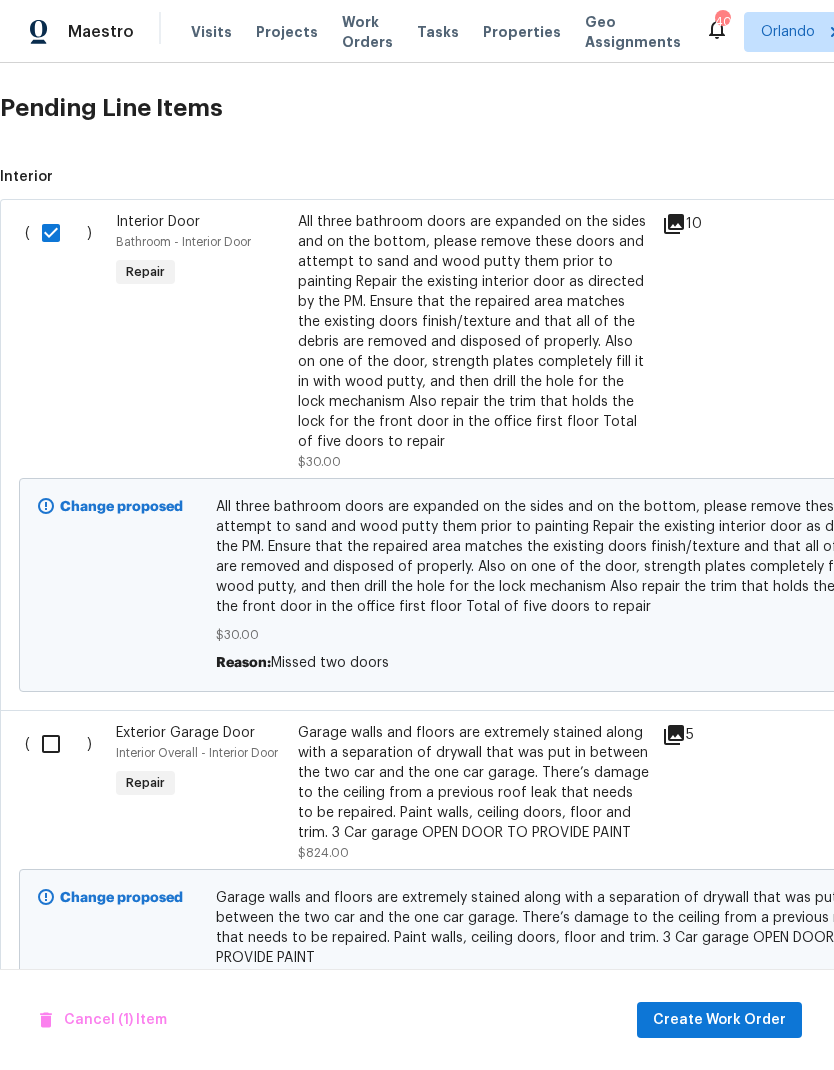 click at bounding box center [58, 744] 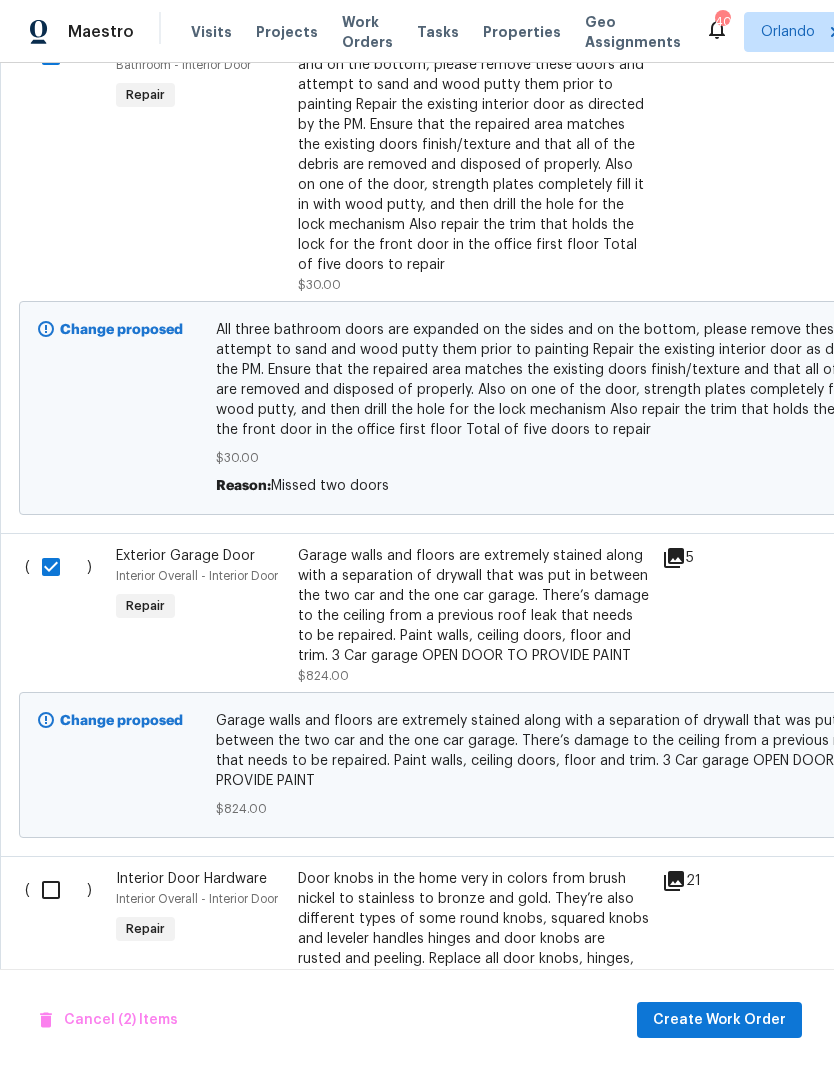 scroll, scrollTop: 645, scrollLeft: 0, axis: vertical 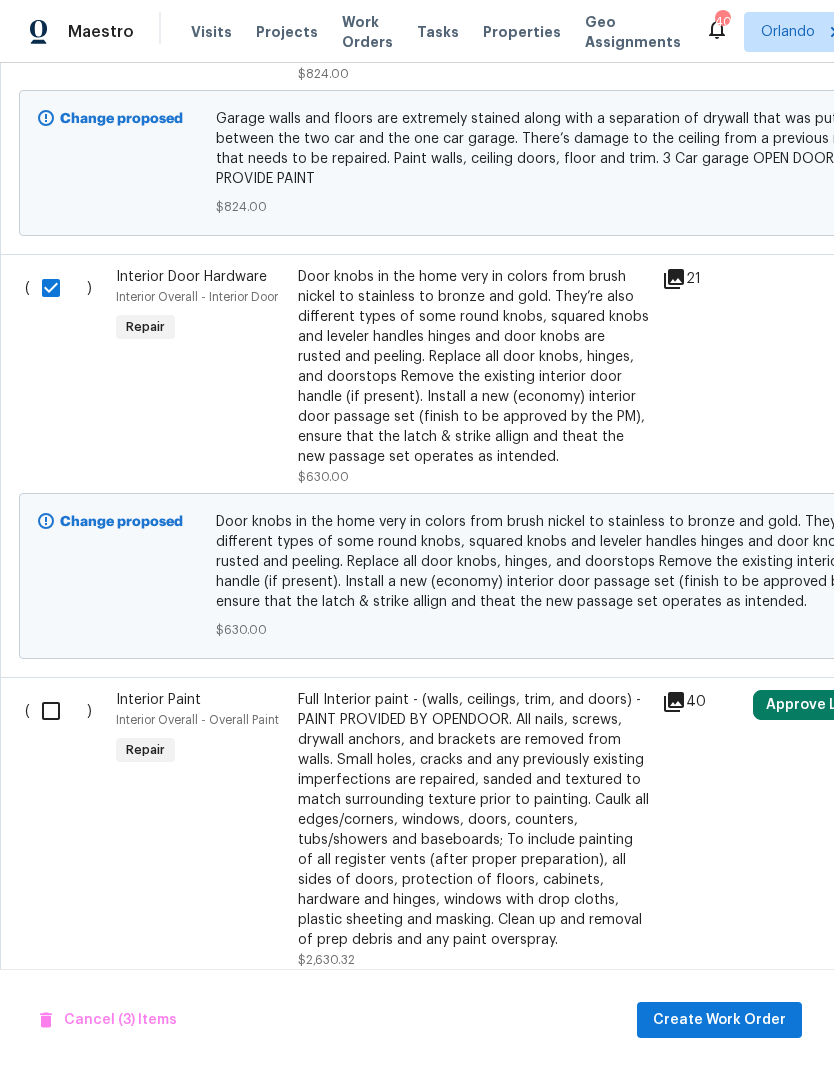 click at bounding box center (58, 711) 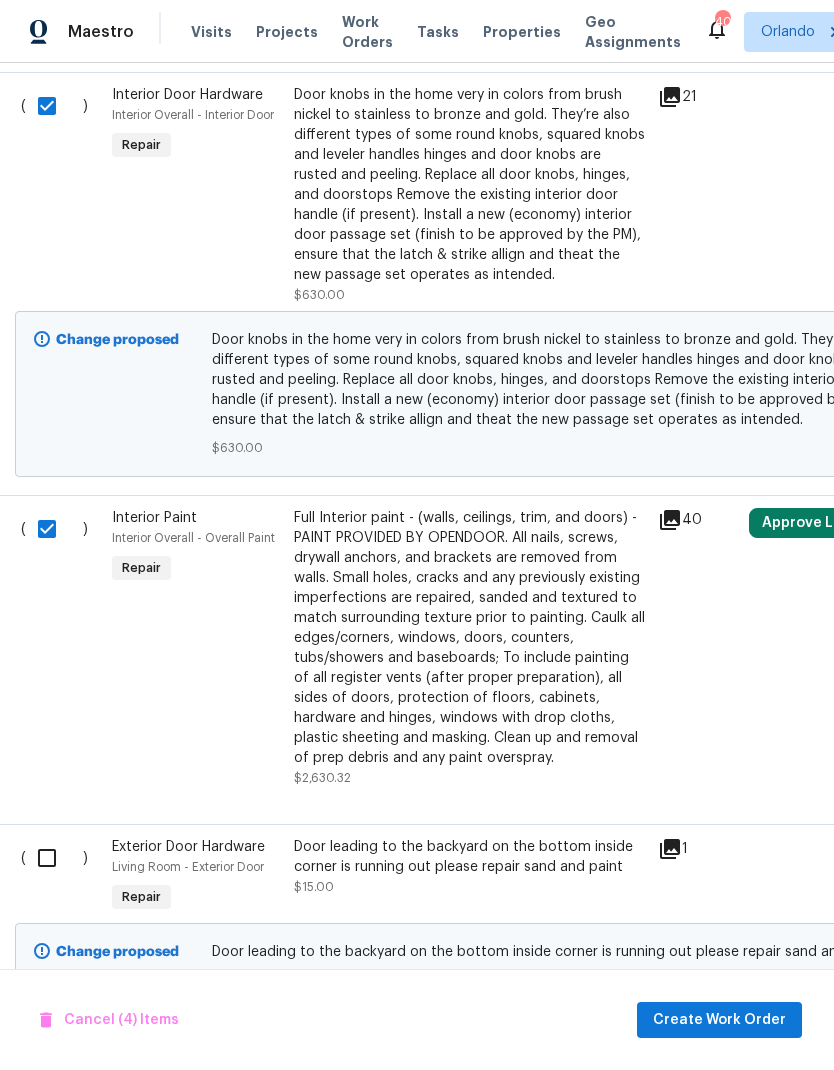 scroll, scrollTop: 1428, scrollLeft: 4, axis: both 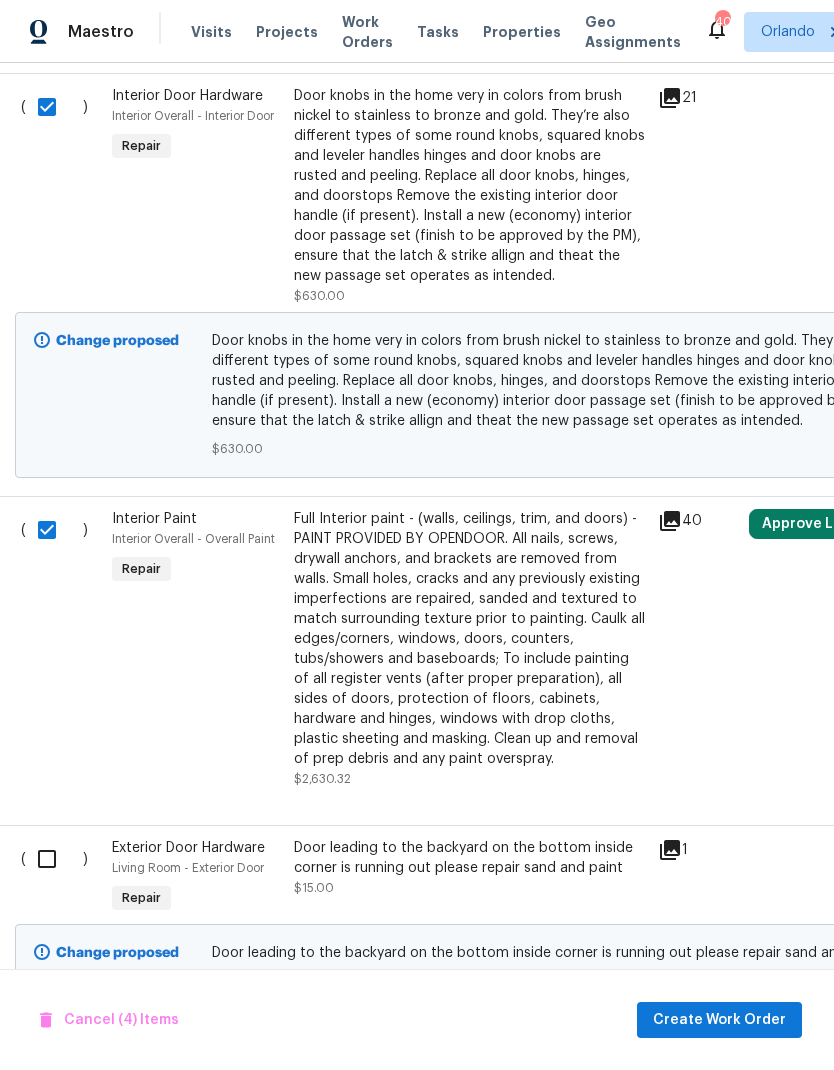 click at bounding box center [54, 859] 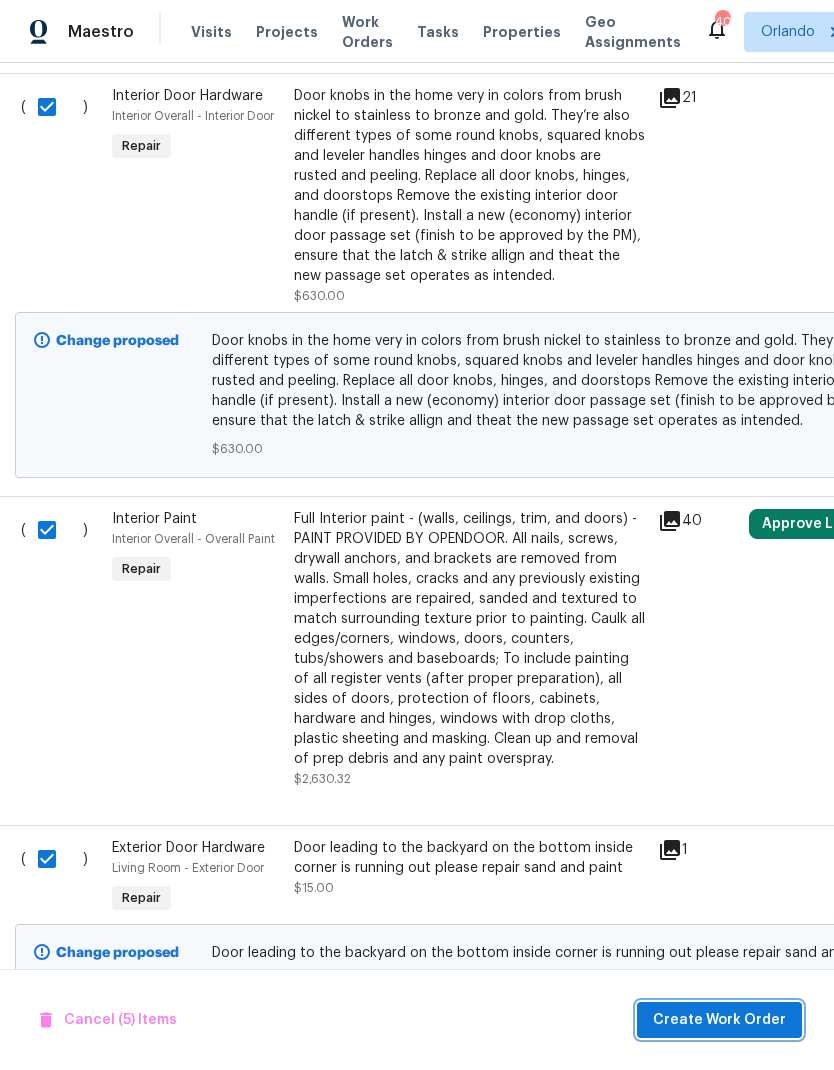 click on "Create Work Order" at bounding box center (719, 1020) 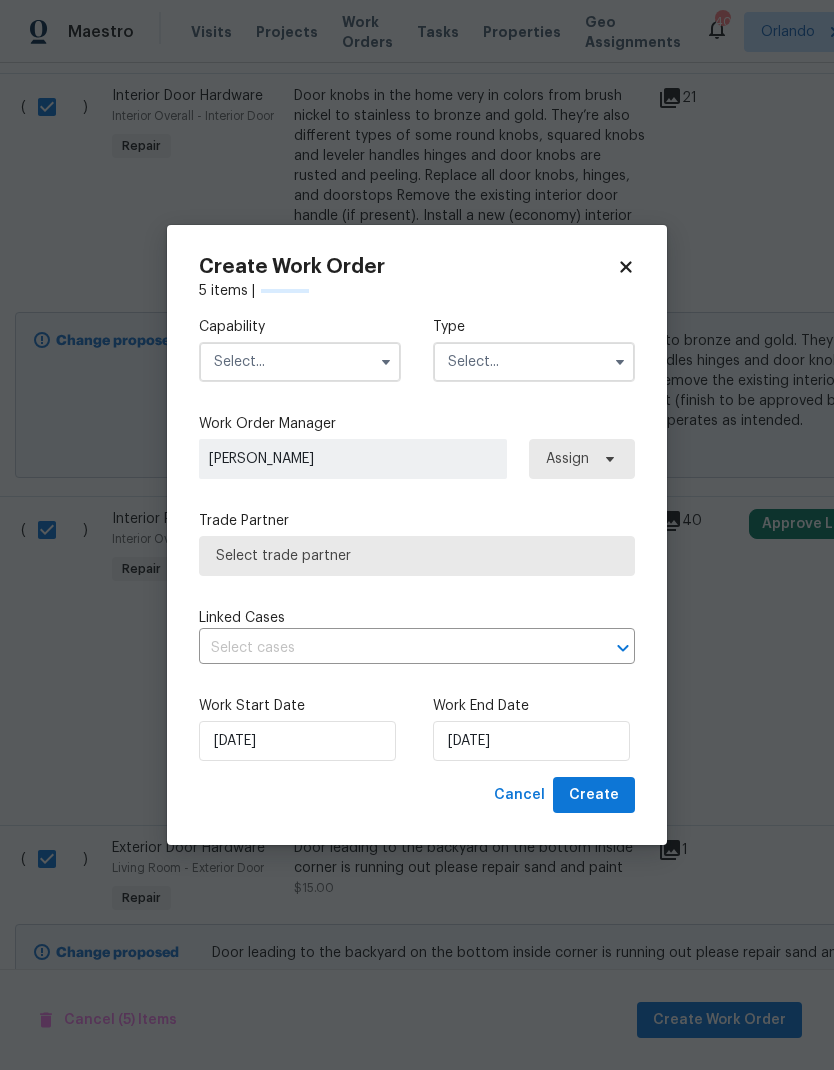 checkbox on "false" 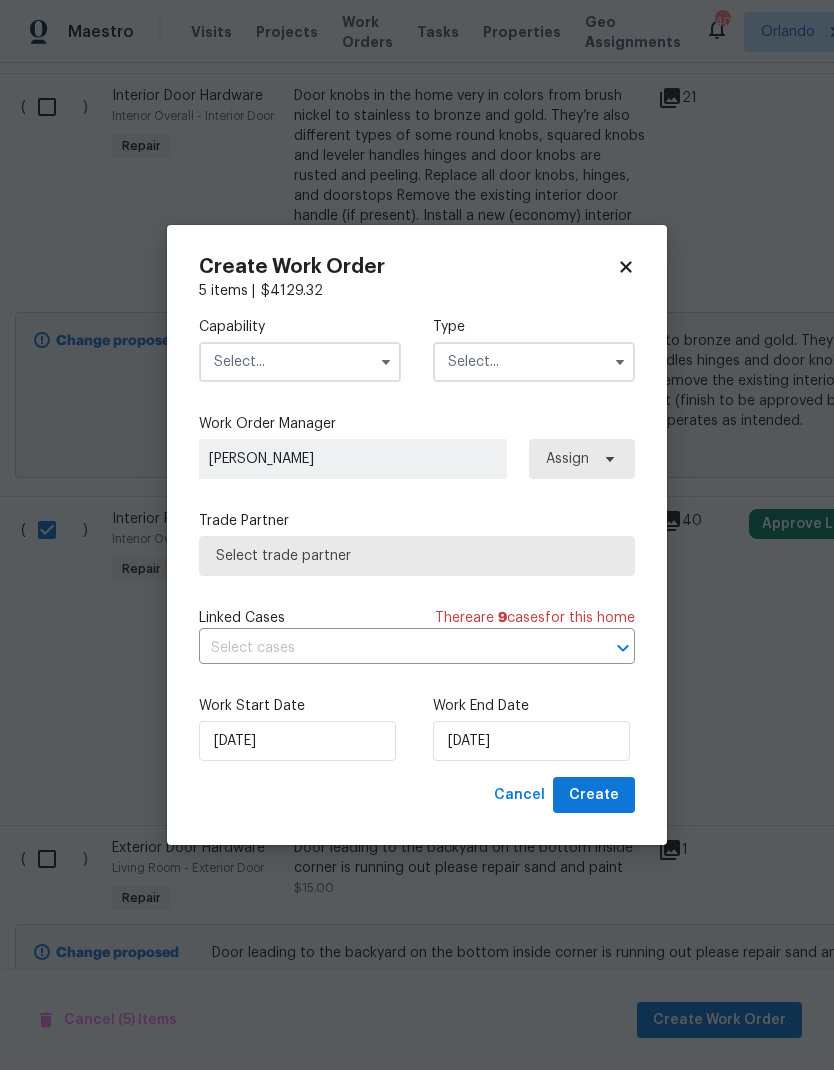 click at bounding box center [300, 362] 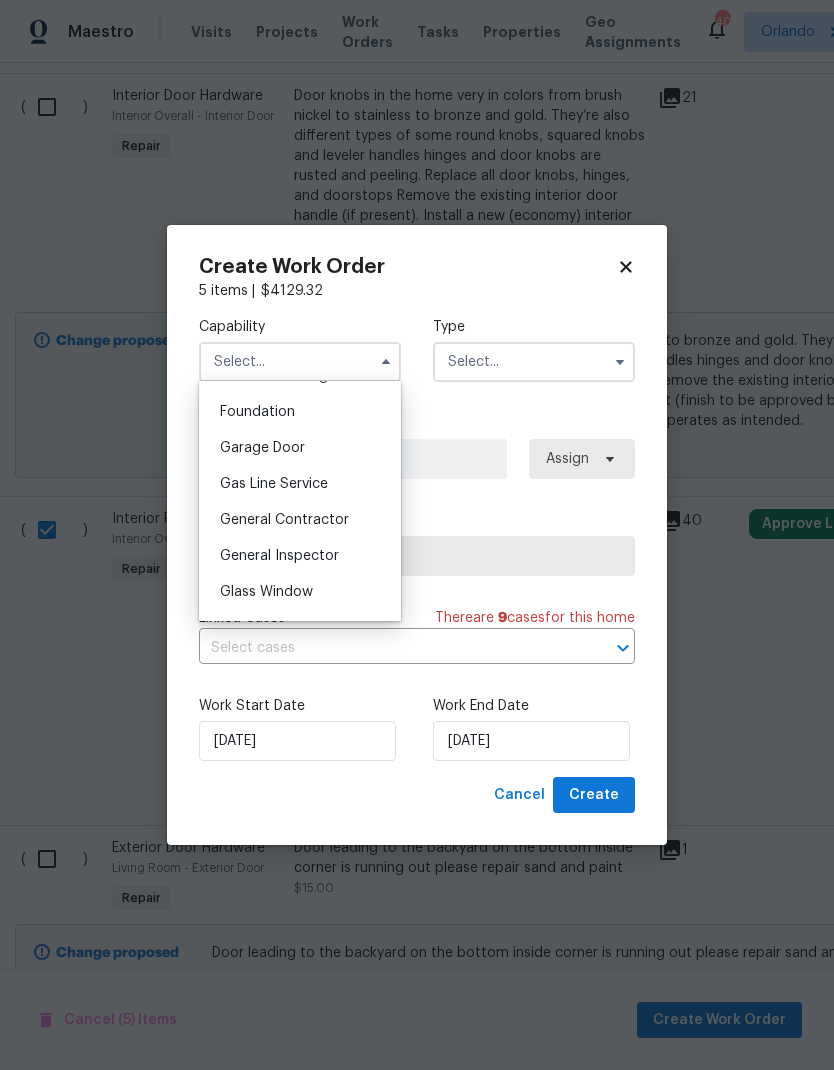 scroll, scrollTop: 852, scrollLeft: 0, axis: vertical 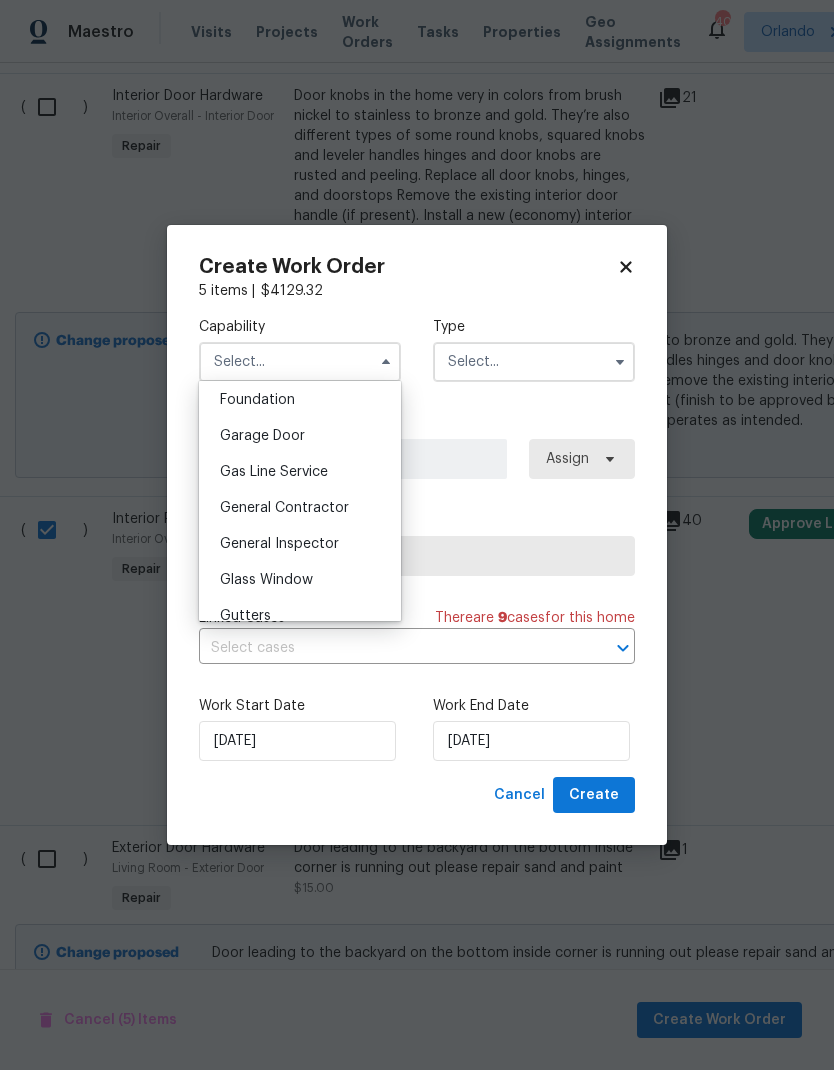 click on "General Contractor" at bounding box center [300, 508] 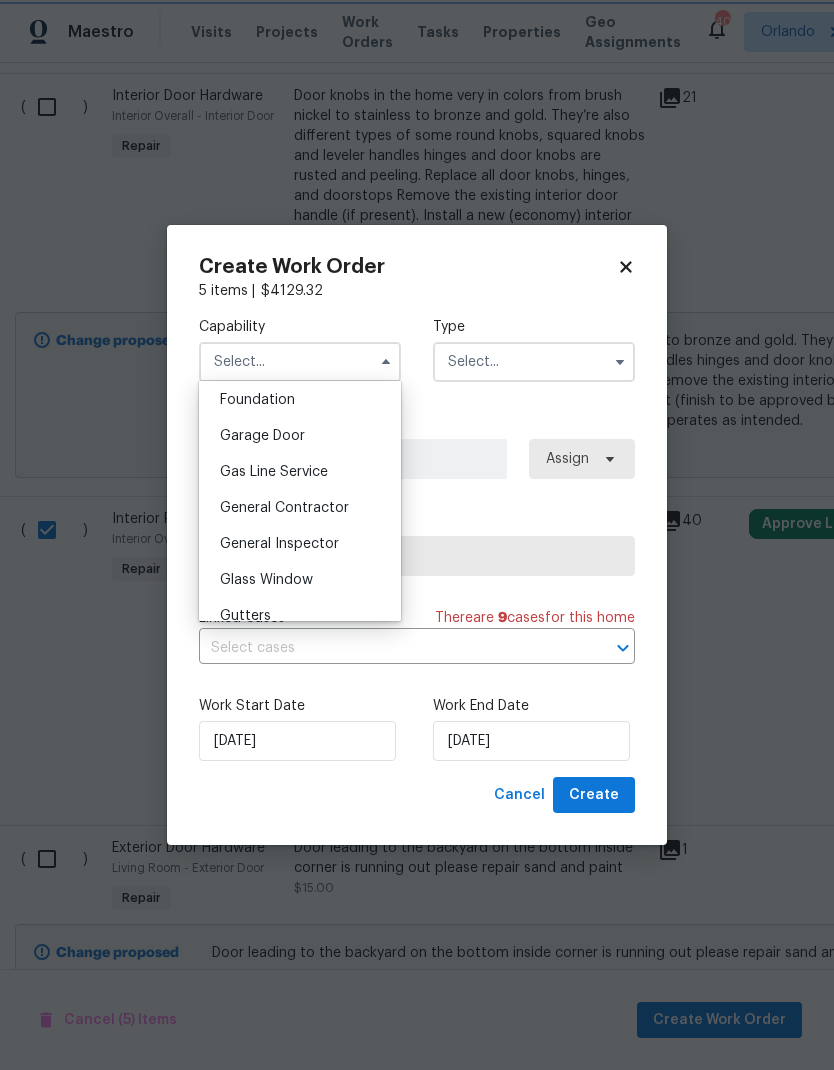 type on "General Contractor" 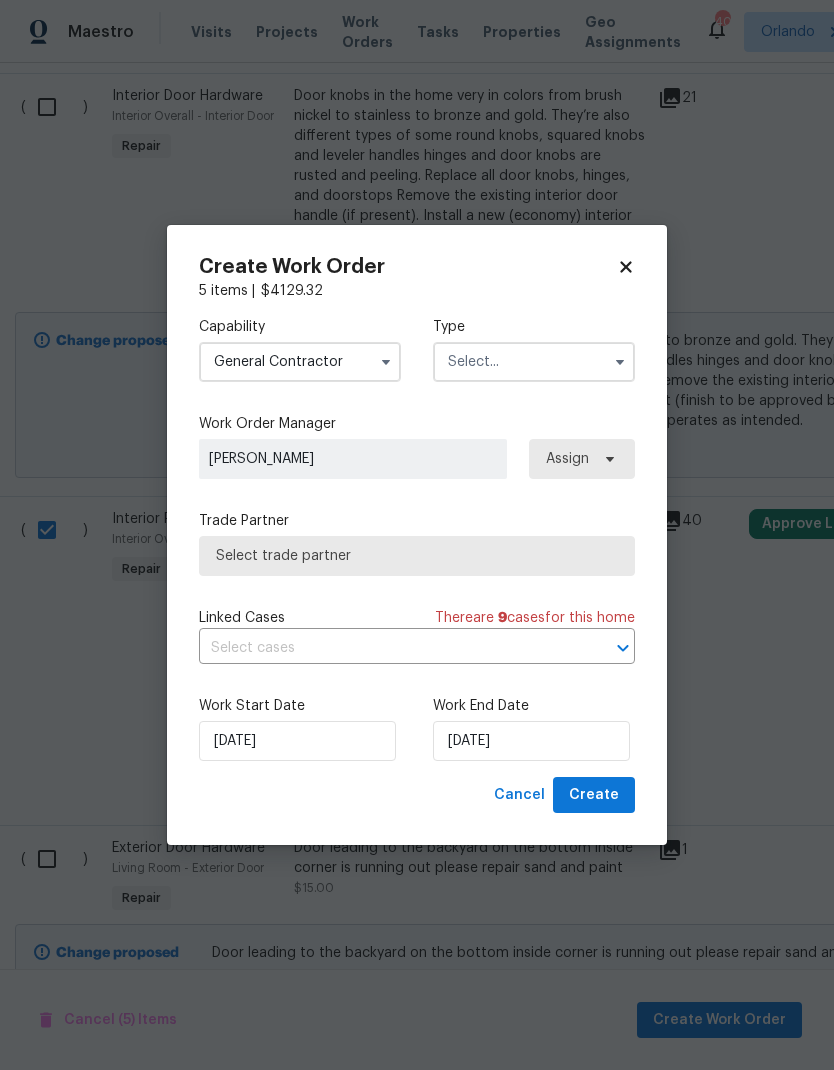 click at bounding box center [534, 362] 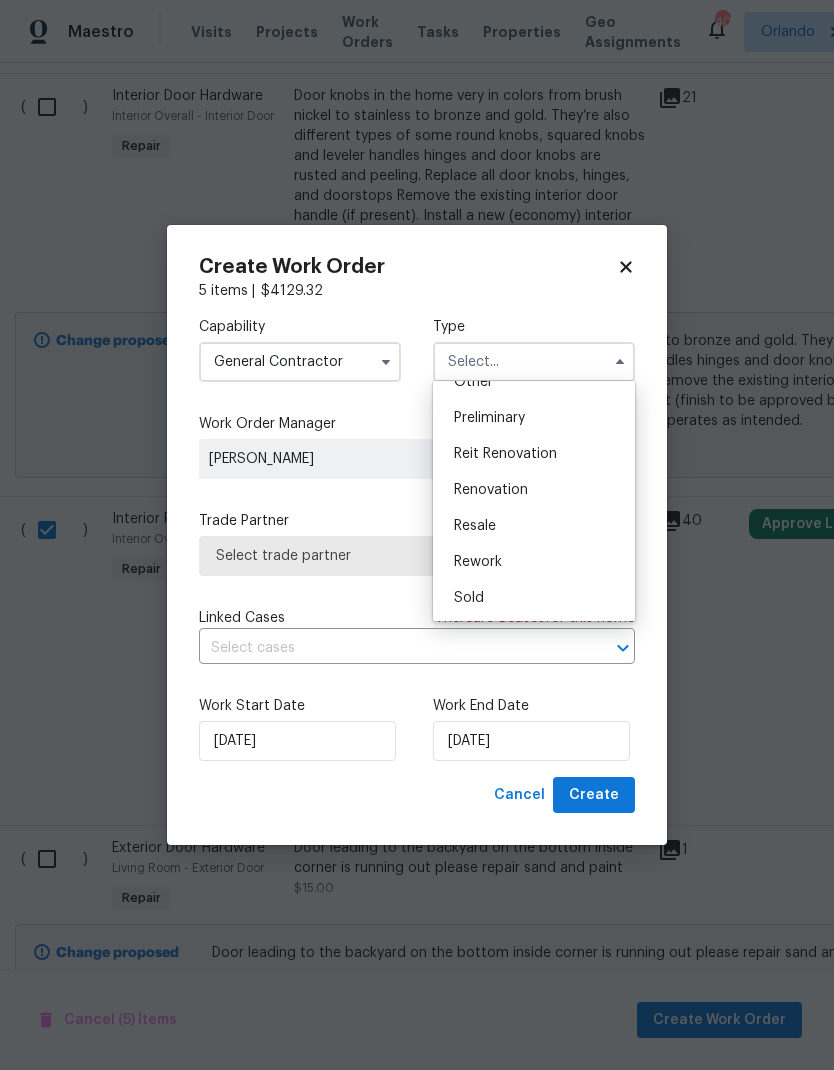 scroll, scrollTop: 421, scrollLeft: 0, axis: vertical 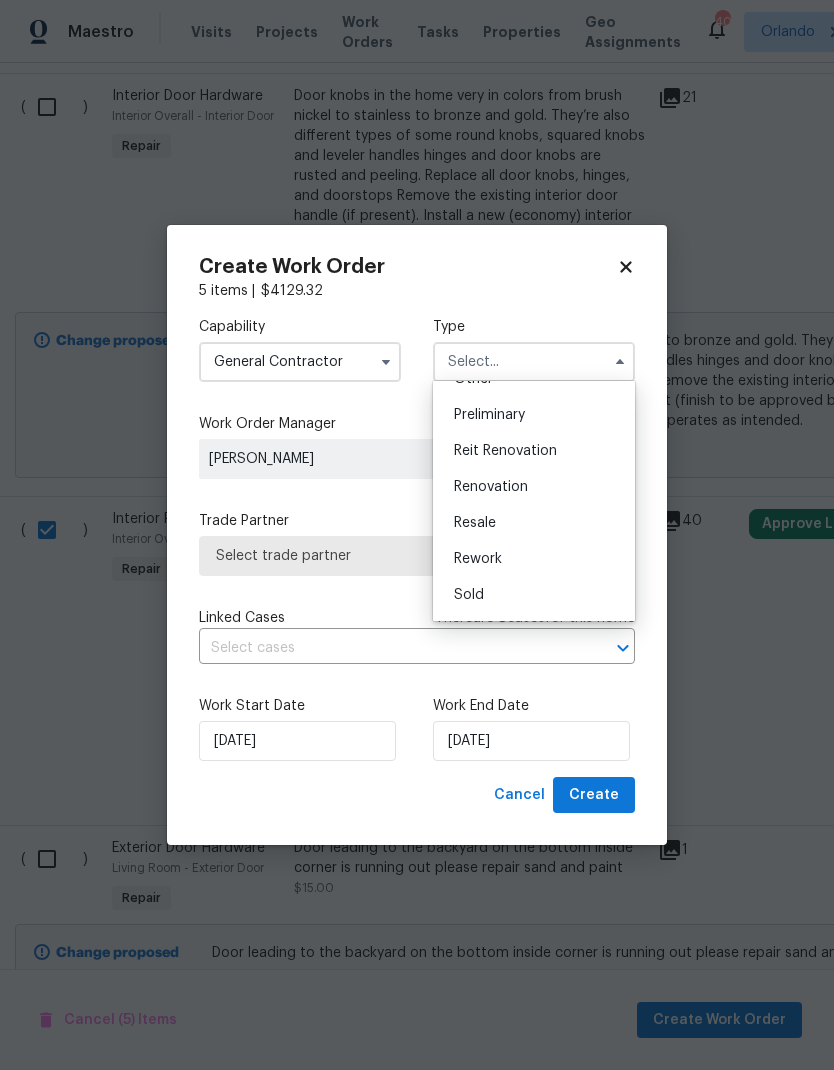 click on "Renovation" at bounding box center (534, 487) 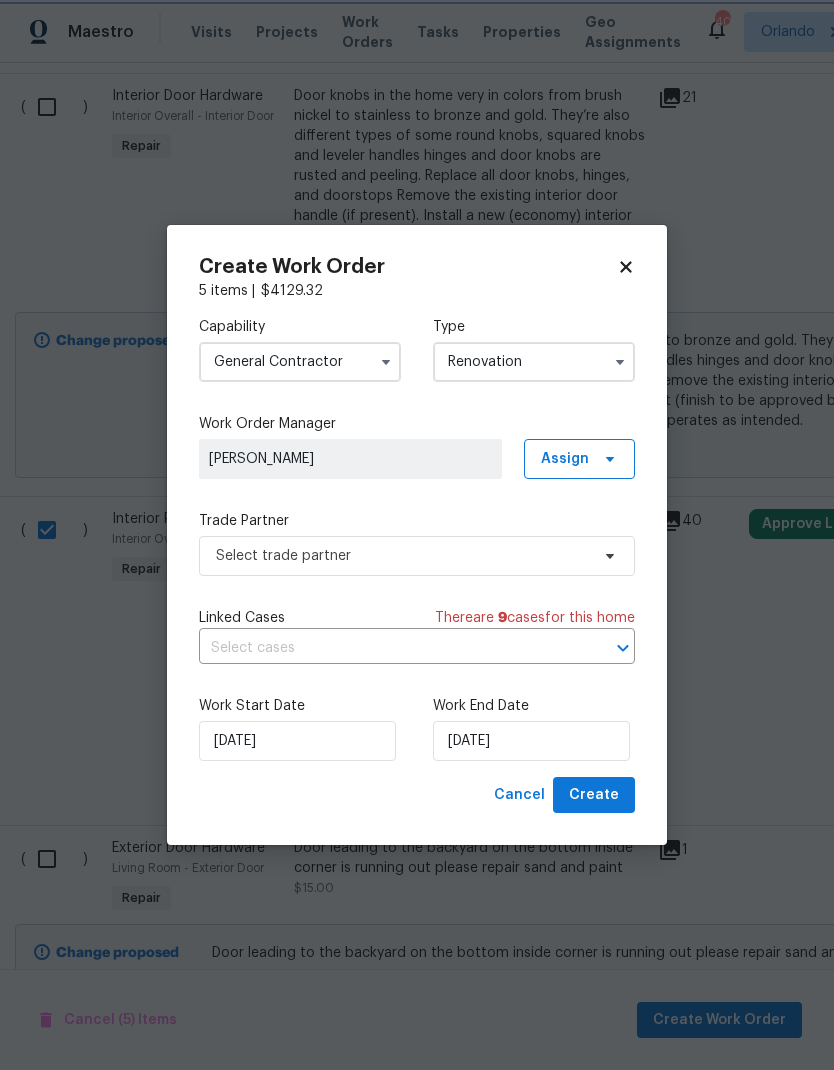 scroll, scrollTop: 0, scrollLeft: 0, axis: both 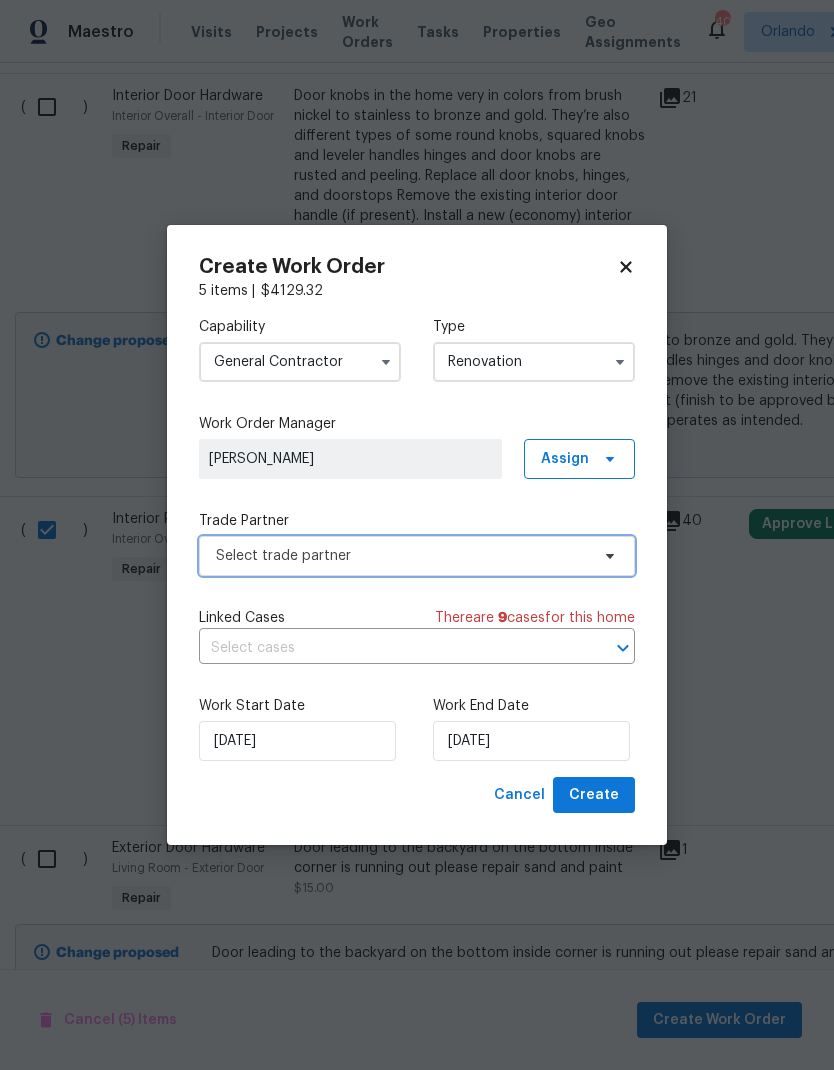 click on "Select trade partner" at bounding box center [417, 556] 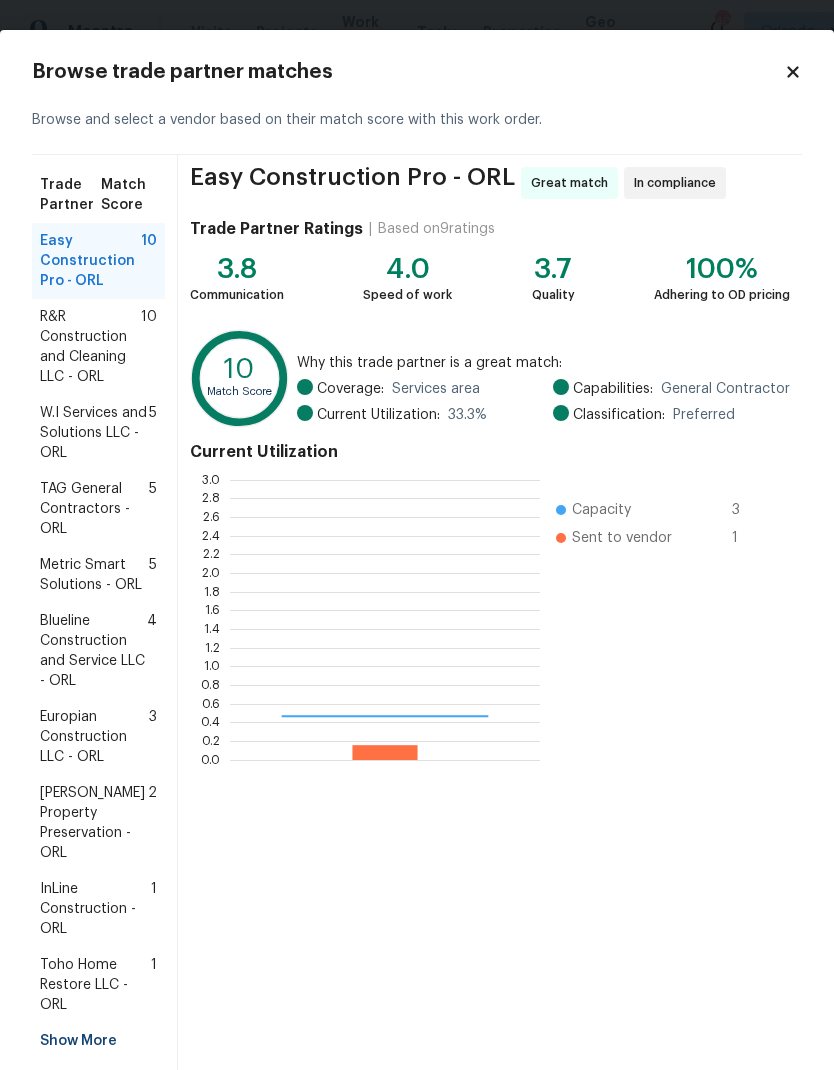 scroll, scrollTop: 2, scrollLeft: 2, axis: both 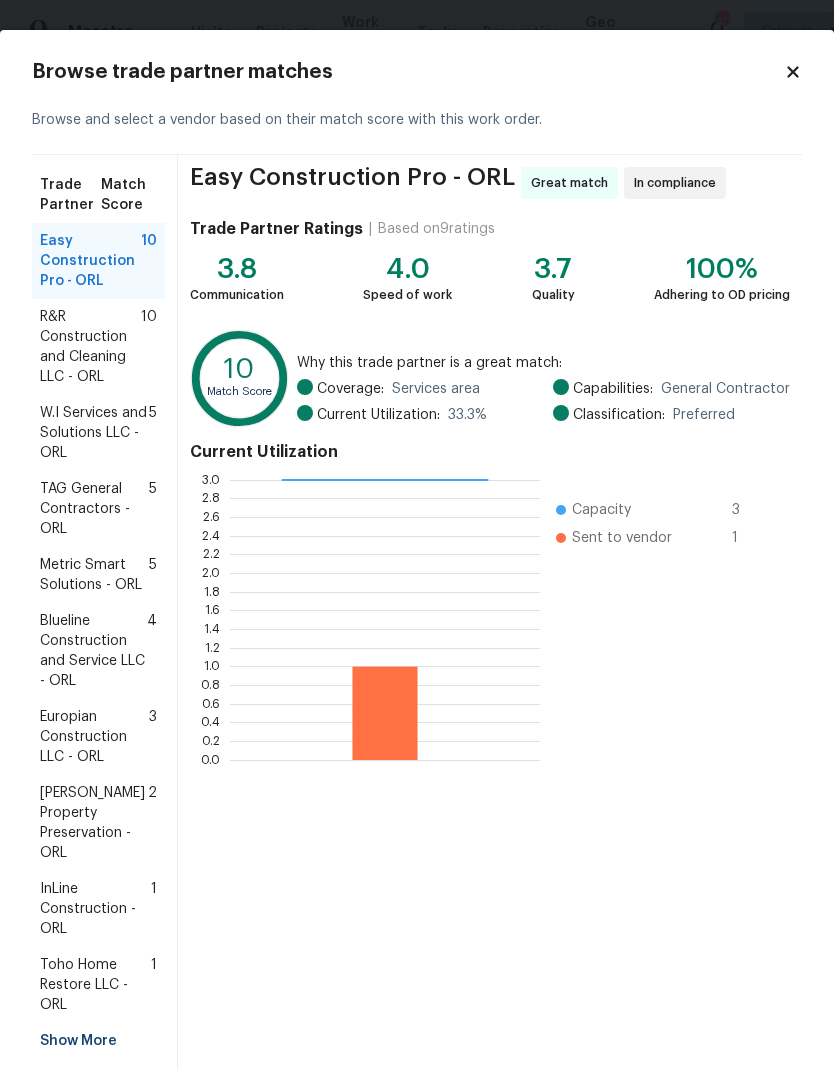 click on "R&R Construction and Cleaning LLC - ORL" at bounding box center [90, 347] 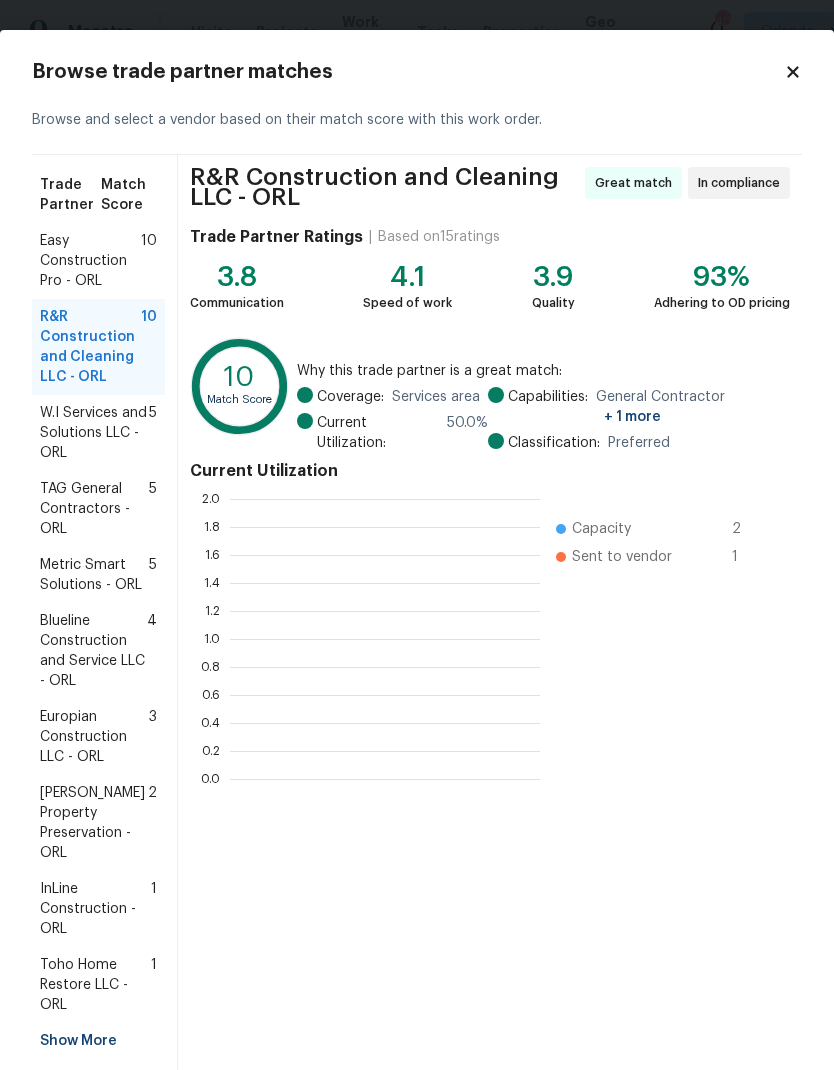 scroll, scrollTop: 280, scrollLeft: 310, axis: both 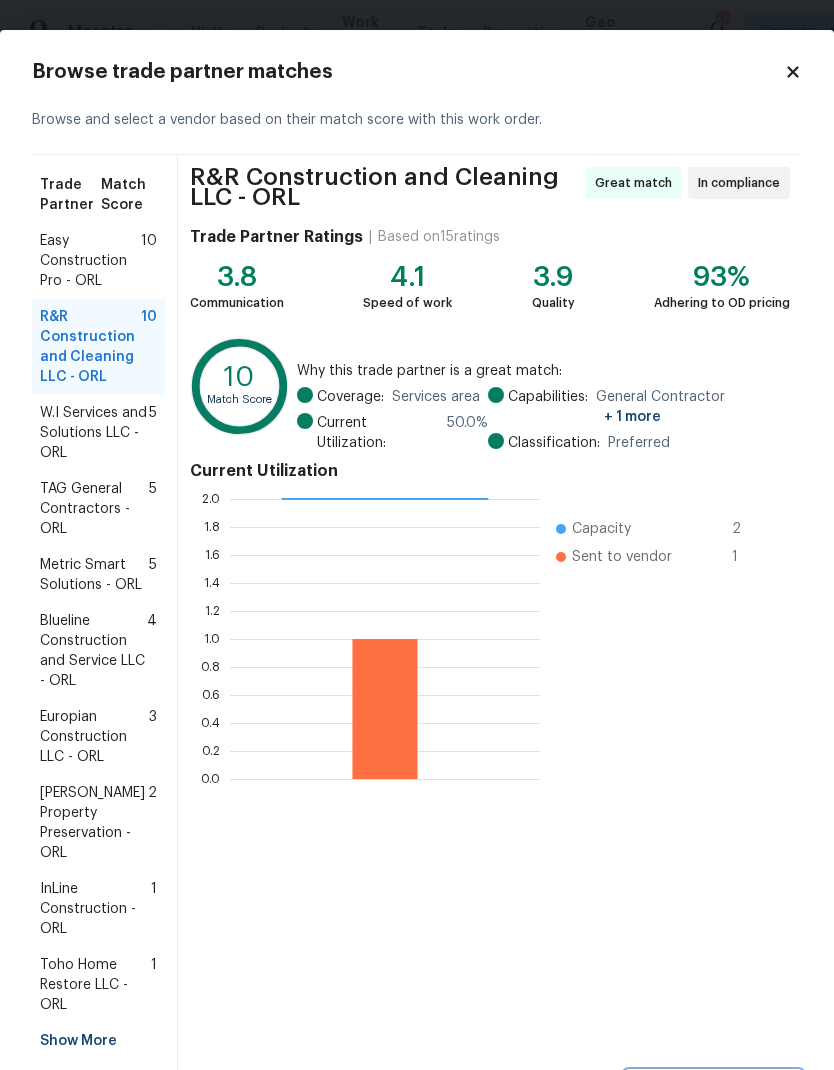 click on "Select trade partner" at bounding box center [713, 1089] 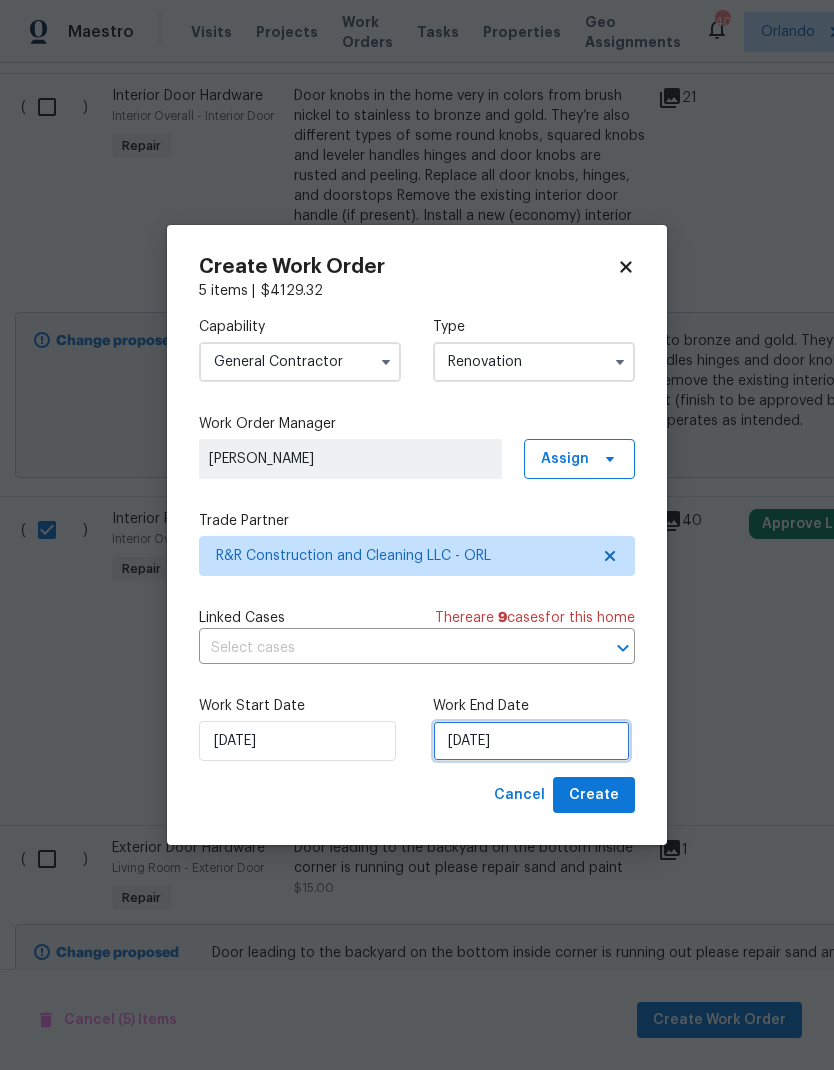 click on "[DATE]" at bounding box center [531, 741] 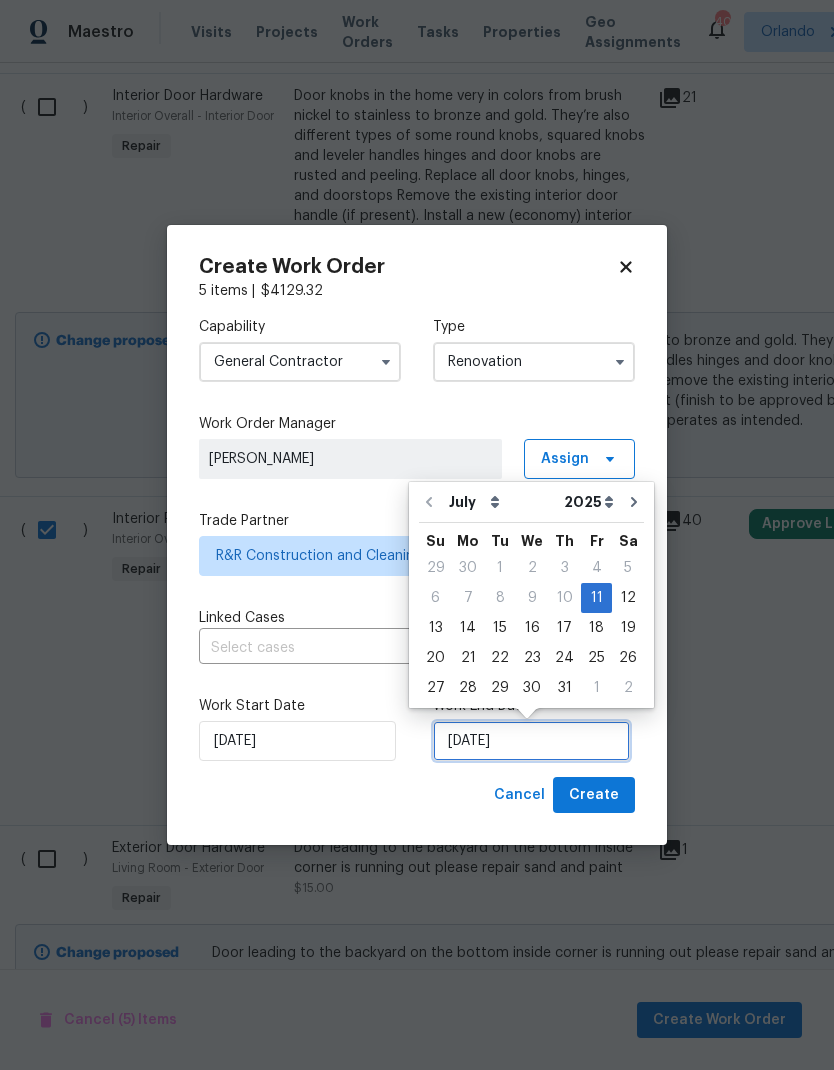 scroll, scrollTop: 15, scrollLeft: 0, axis: vertical 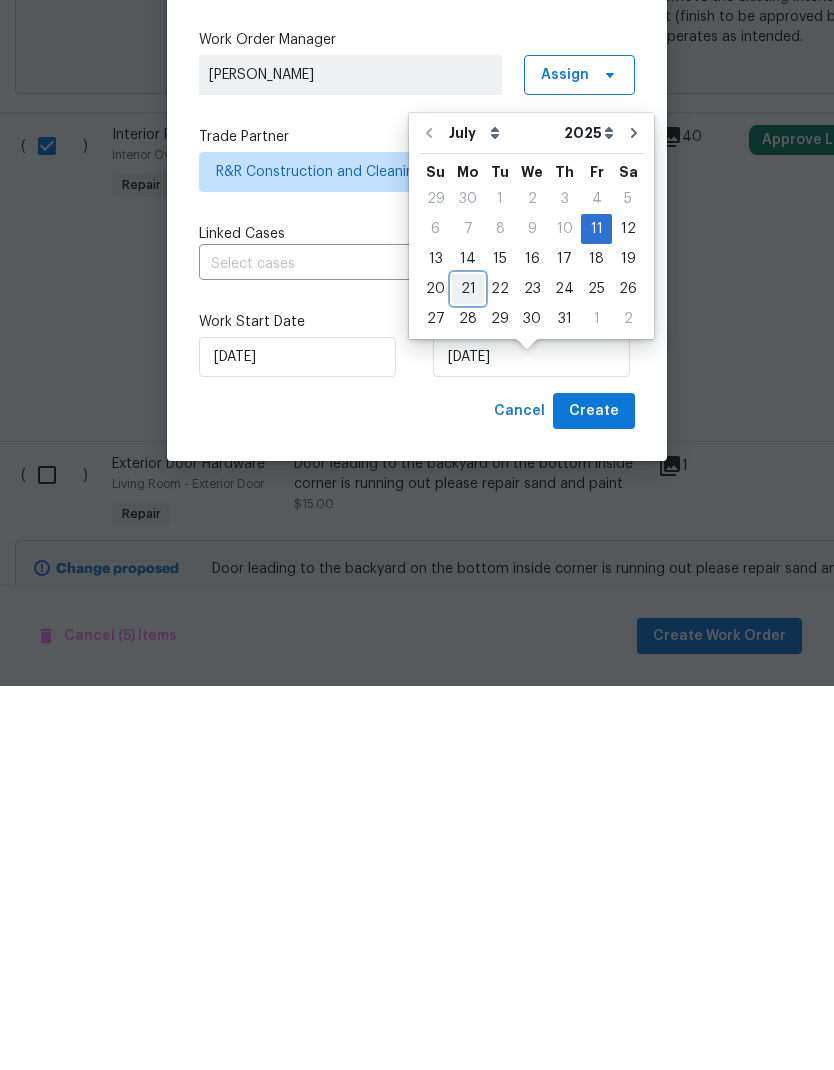 click on "21" at bounding box center [468, 673] 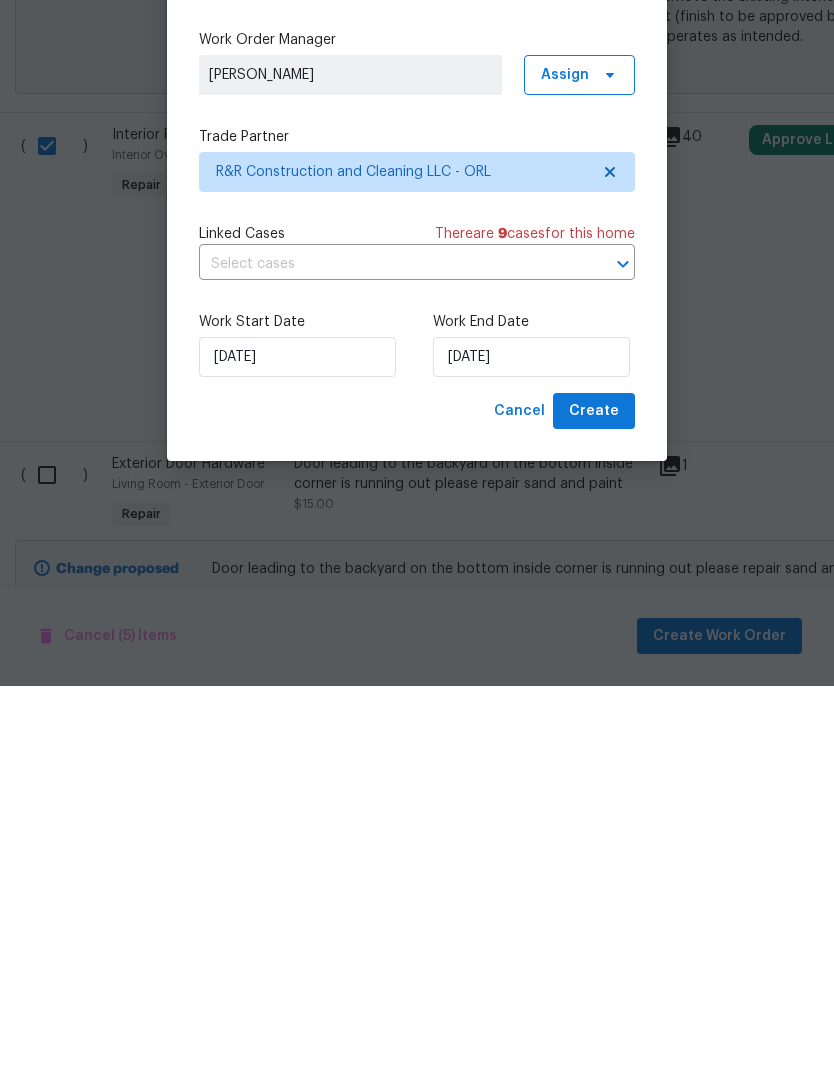 scroll, scrollTop: 80, scrollLeft: 0, axis: vertical 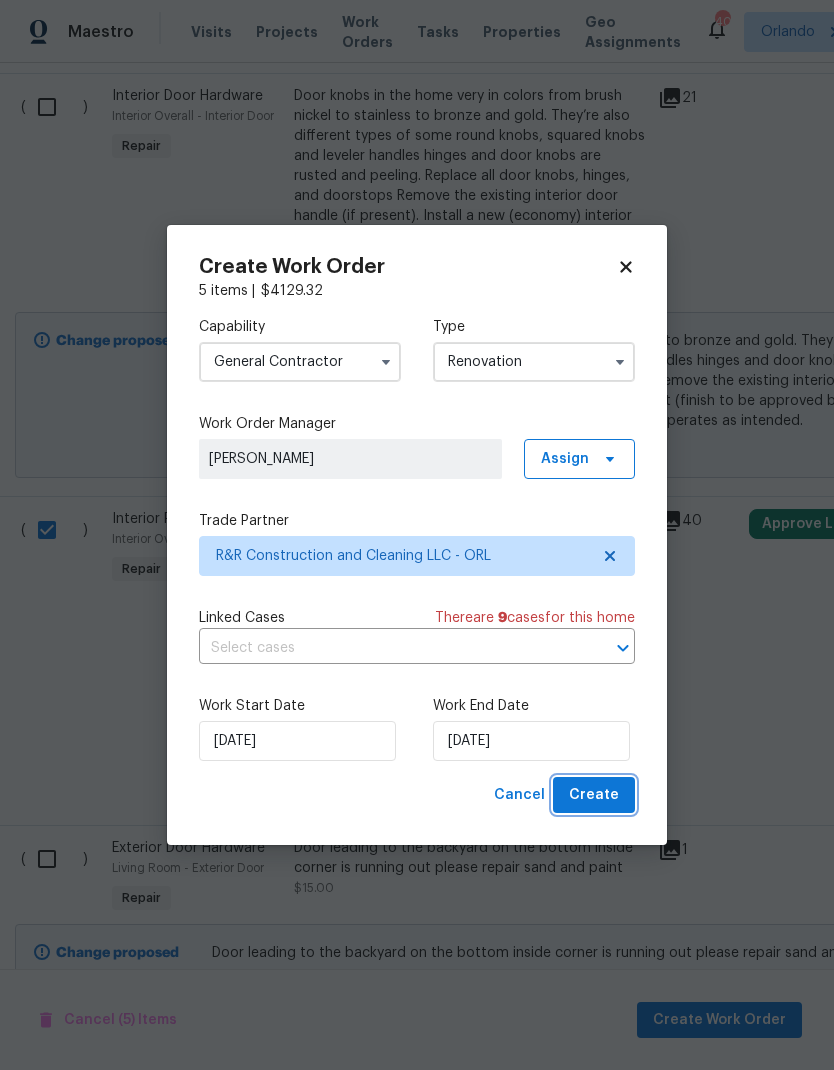 click on "Create" at bounding box center [594, 795] 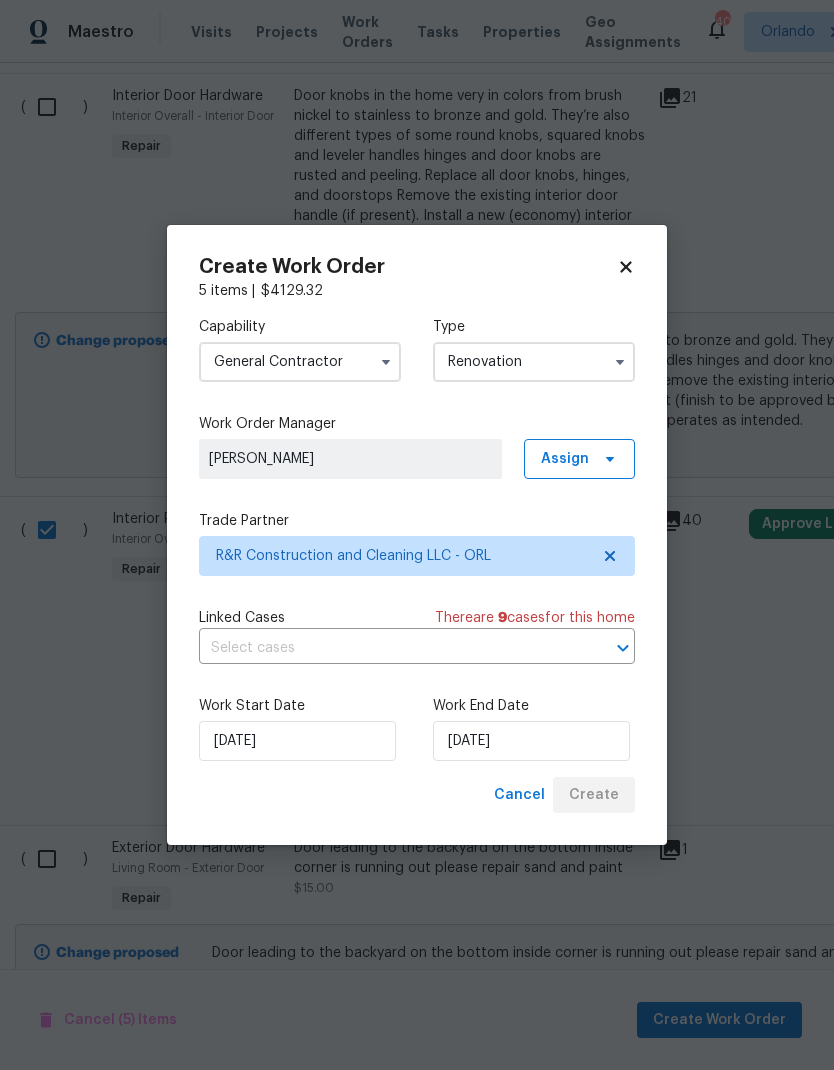 scroll, scrollTop: 0, scrollLeft: 0, axis: both 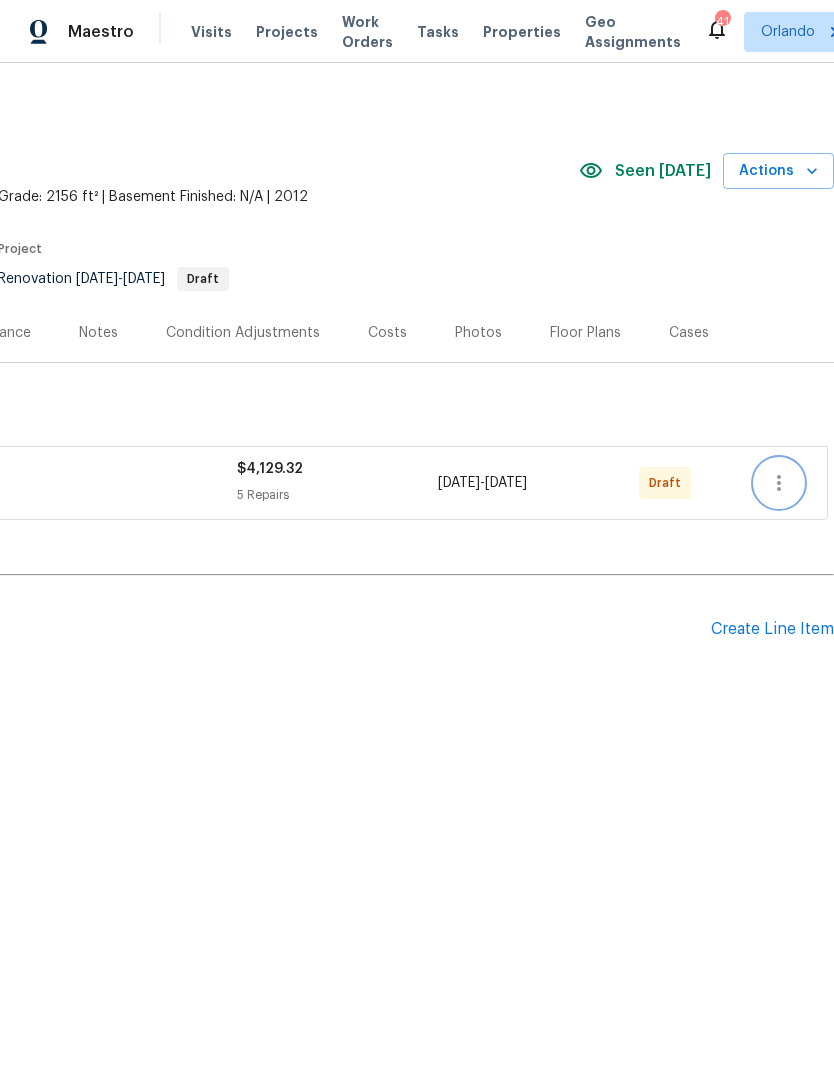 click 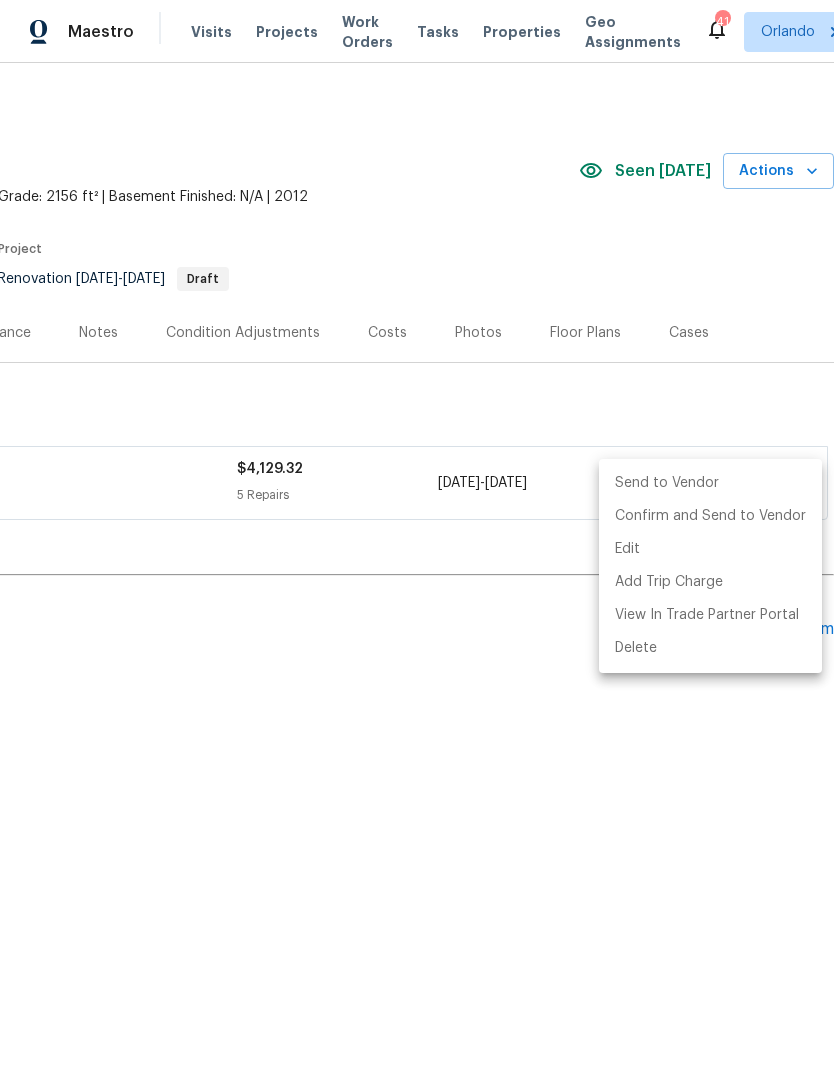 click on "Send to Vendor" at bounding box center [710, 483] 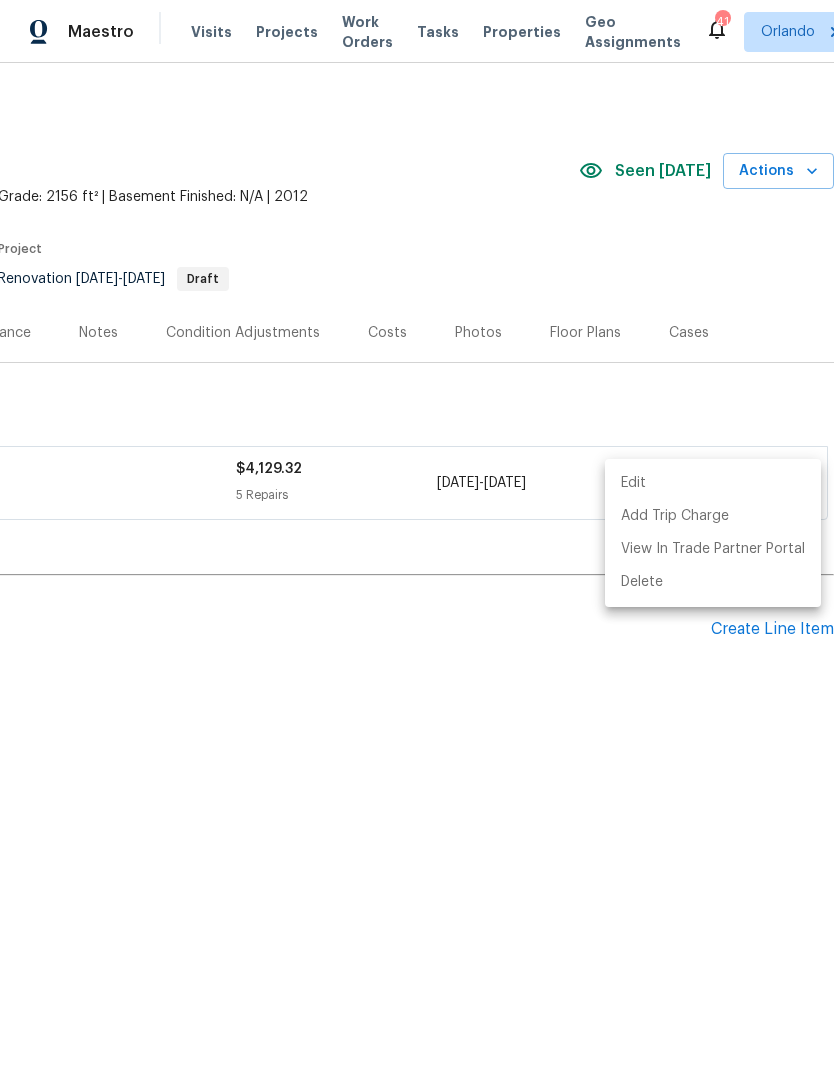 click at bounding box center (417, 535) 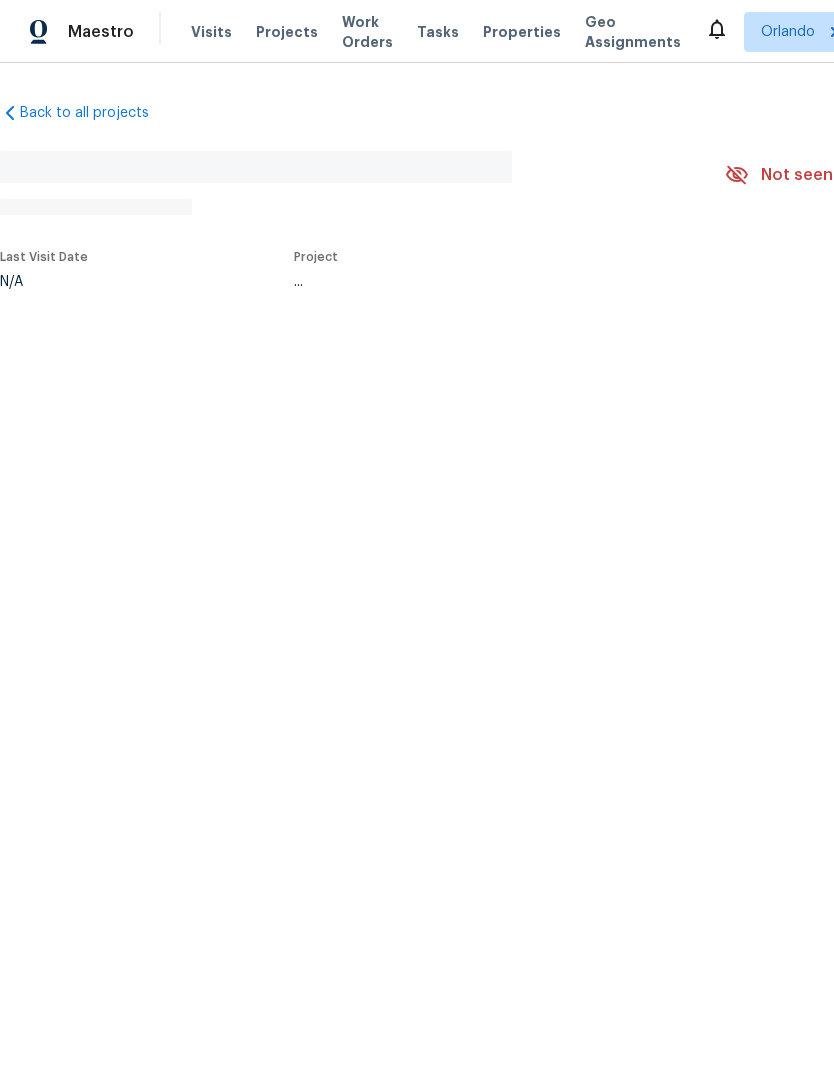 scroll, scrollTop: 0, scrollLeft: 0, axis: both 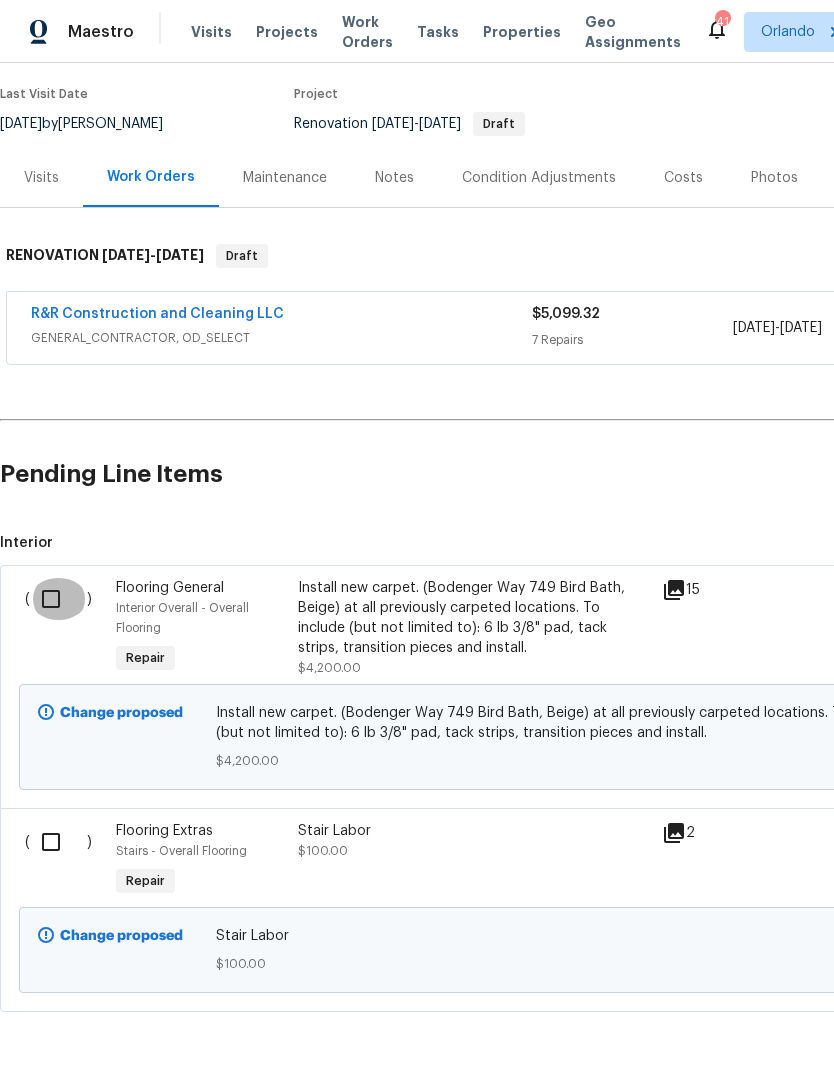 click at bounding box center (58, 599) 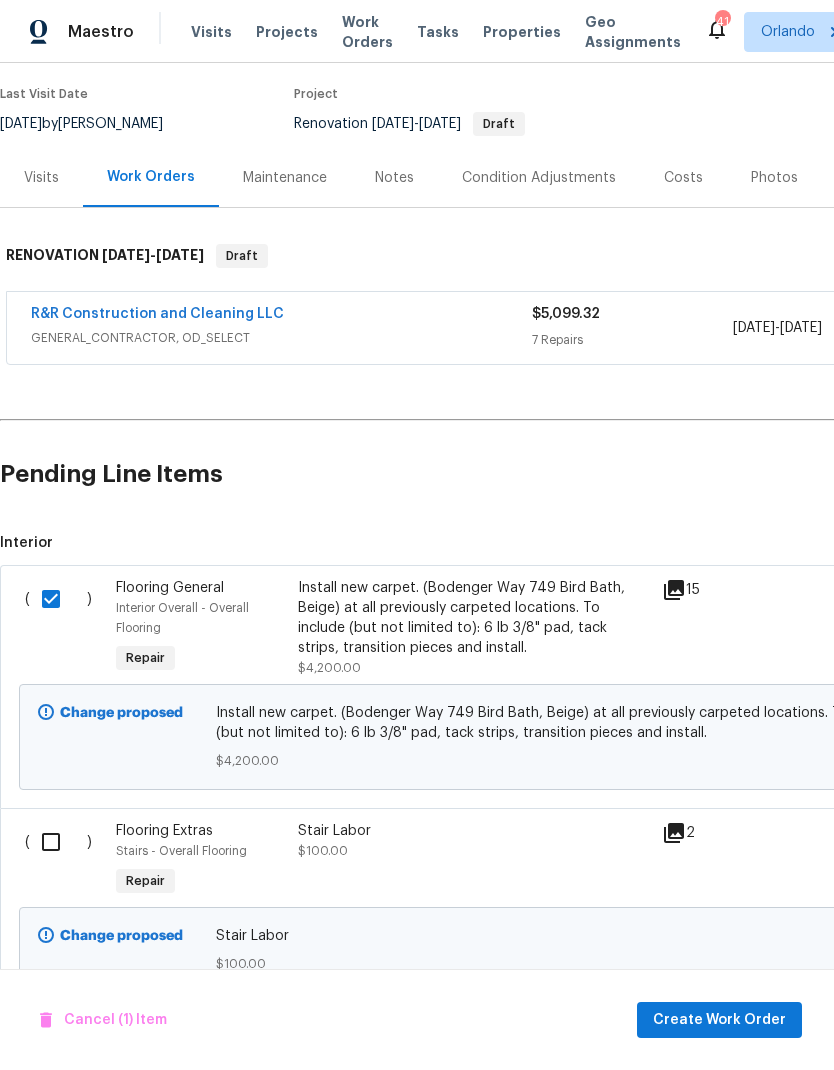 click at bounding box center (58, 842) 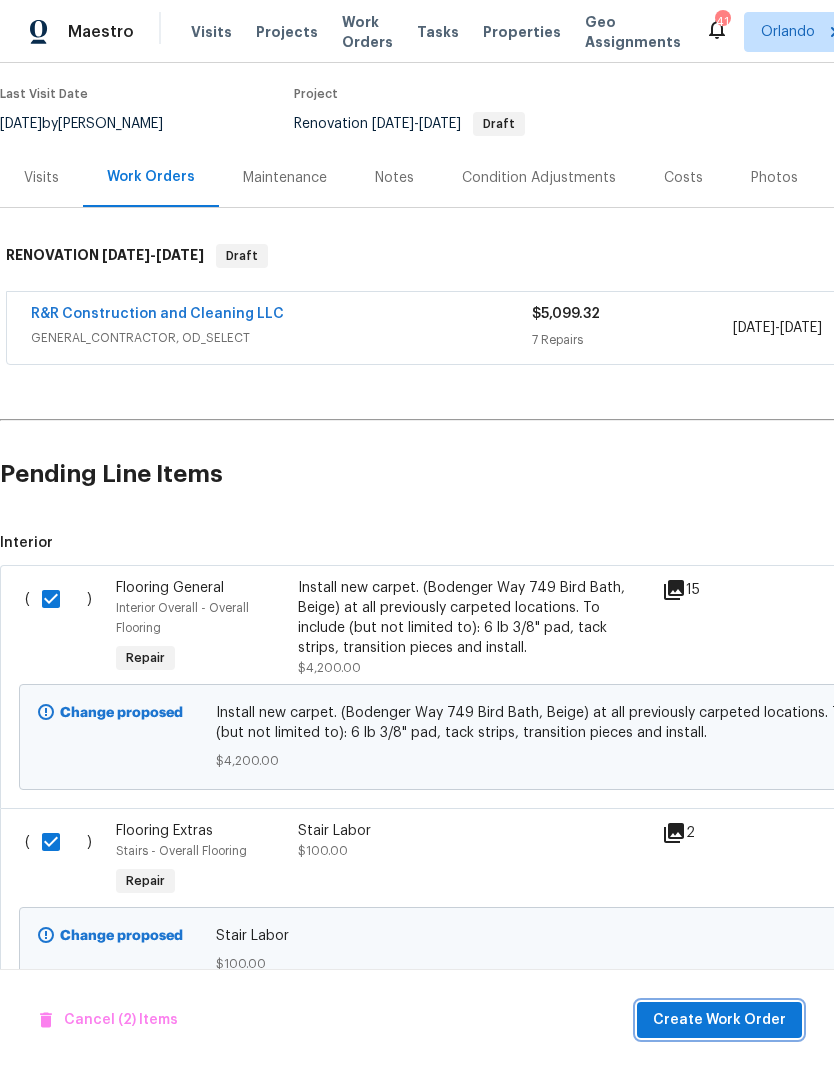 click on "Create Work Order" at bounding box center [719, 1020] 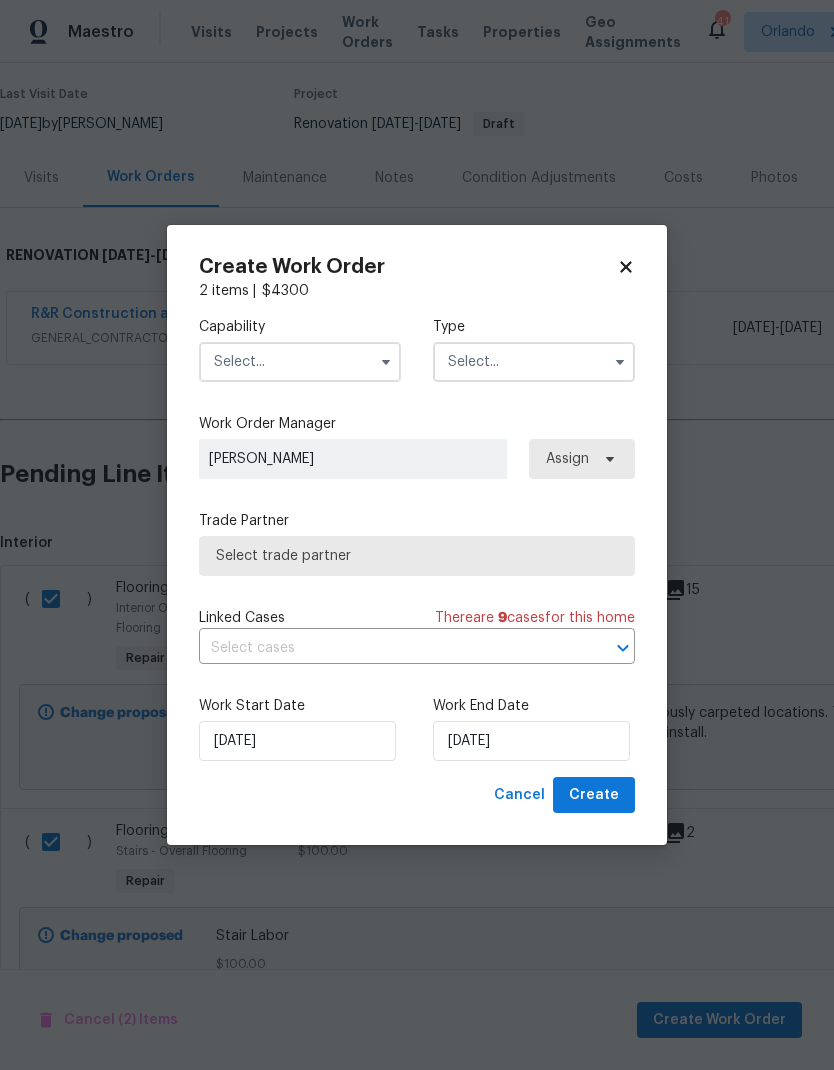 click at bounding box center (300, 362) 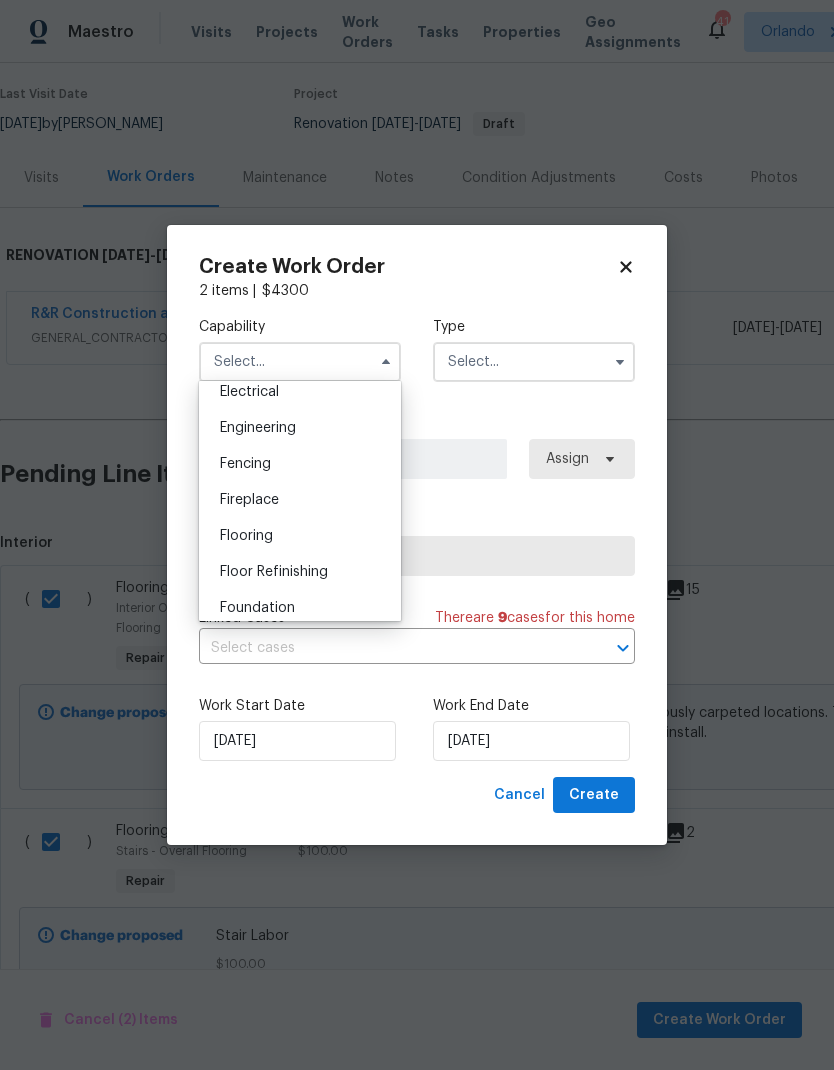 scroll, scrollTop: 642, scrollLeft: 0, axis: vertical 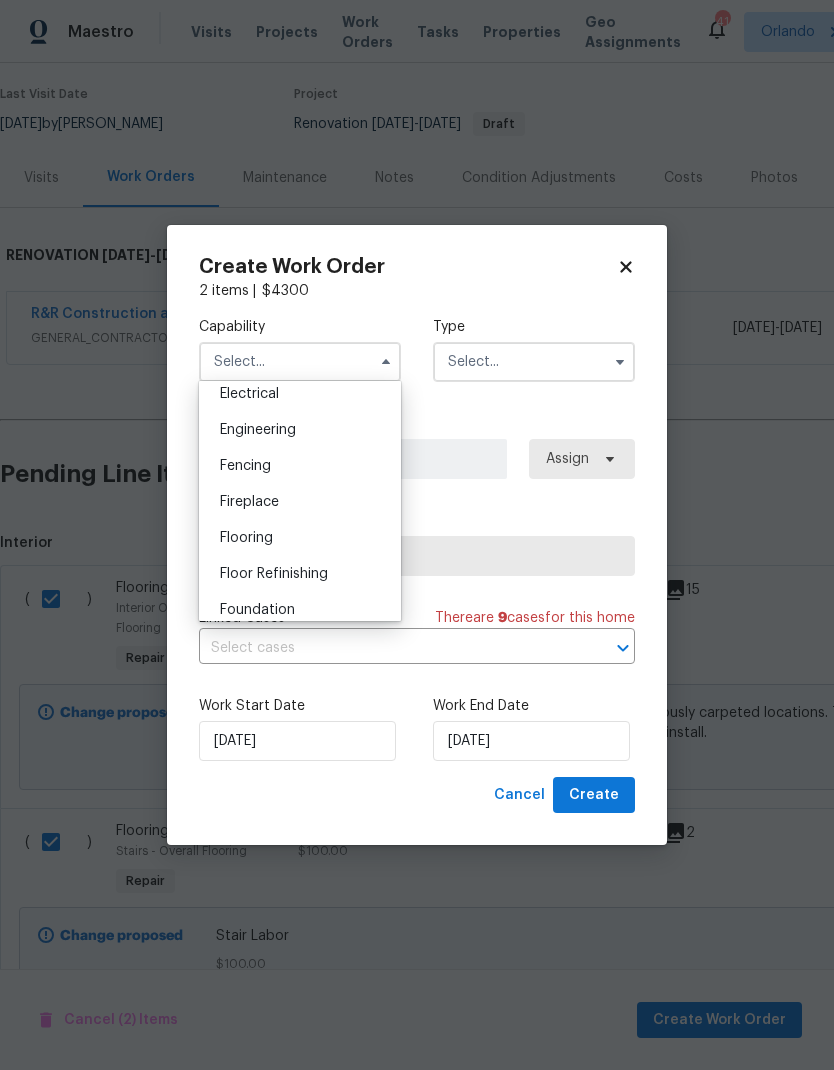 click on "Flooring" at bounding box center [300, 538] 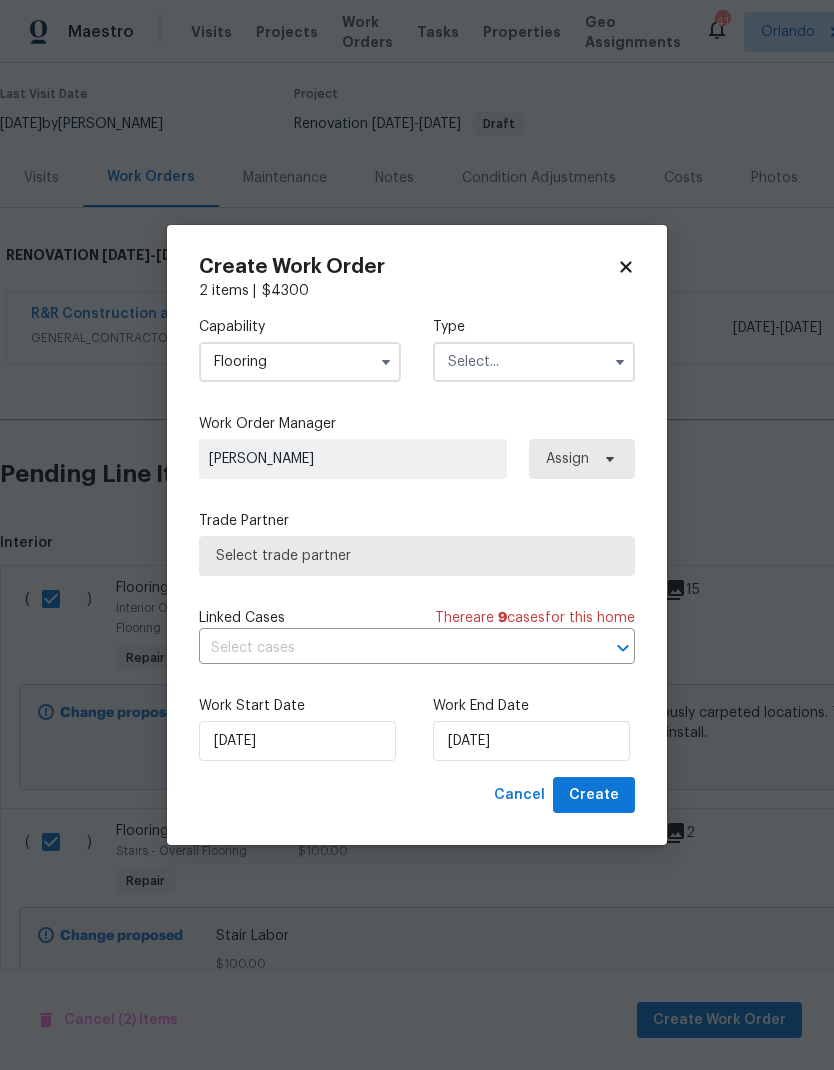 click at bounding box center [534, 362] 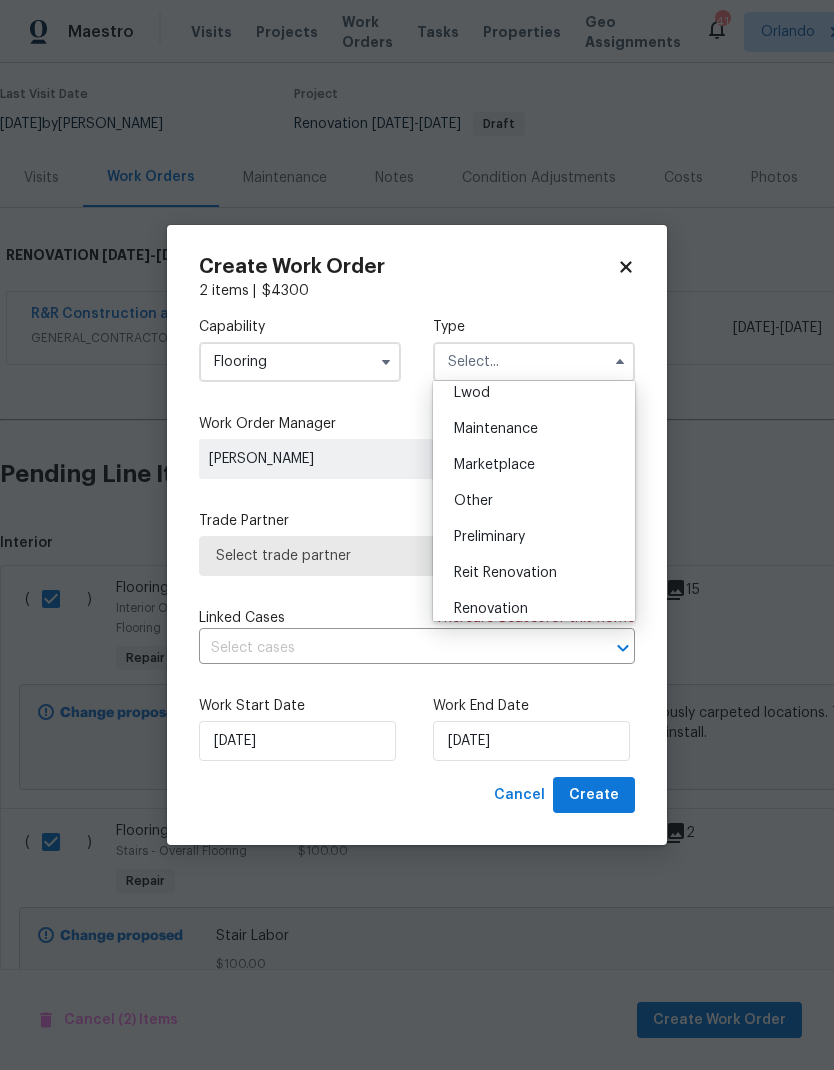 scroll, scrollTop: 297, scrollLeft: 0, axis: vertical 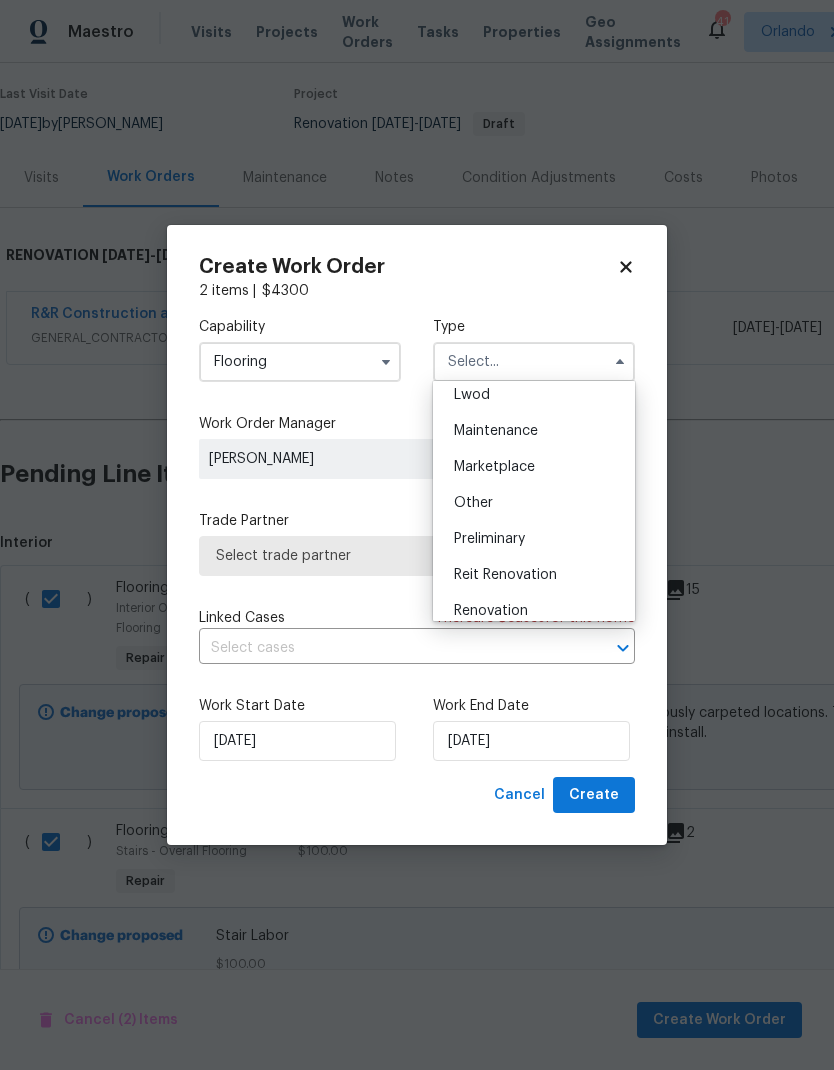 click on "Renovation" at bounding box center (534, 611) 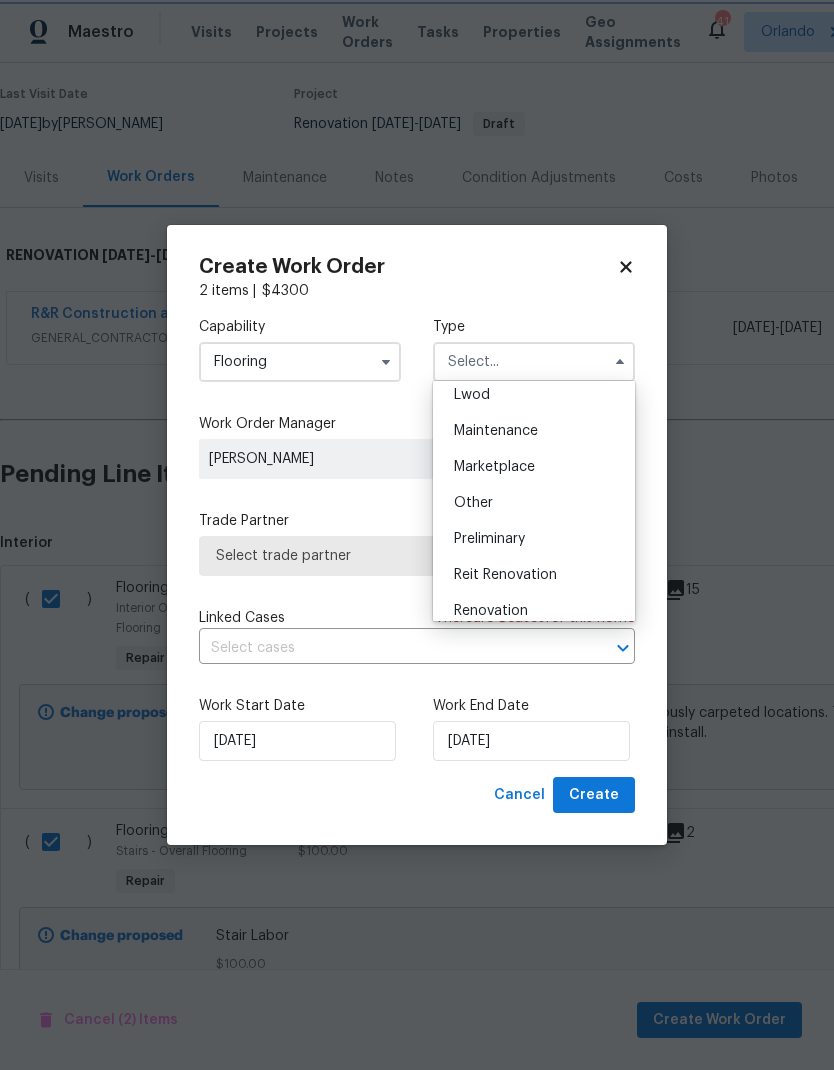 type on "Renovation" 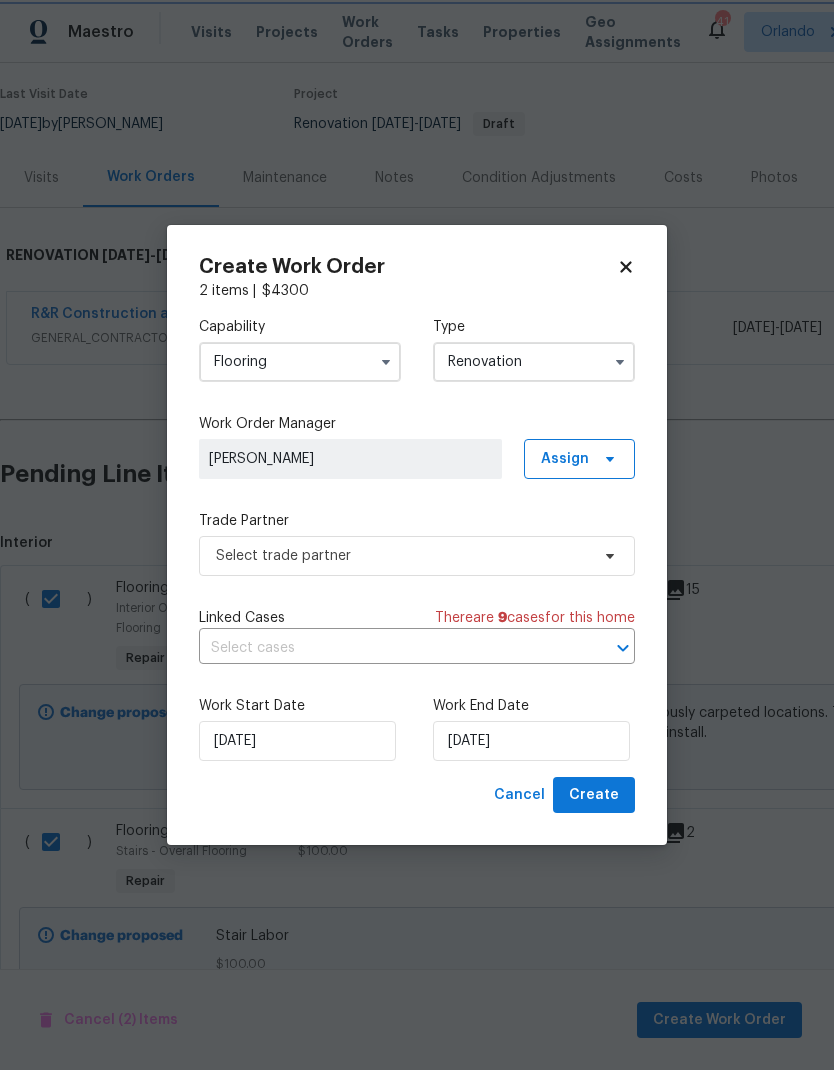 scroll, scrollTop: 0, scrollLeft: 0, axis: both 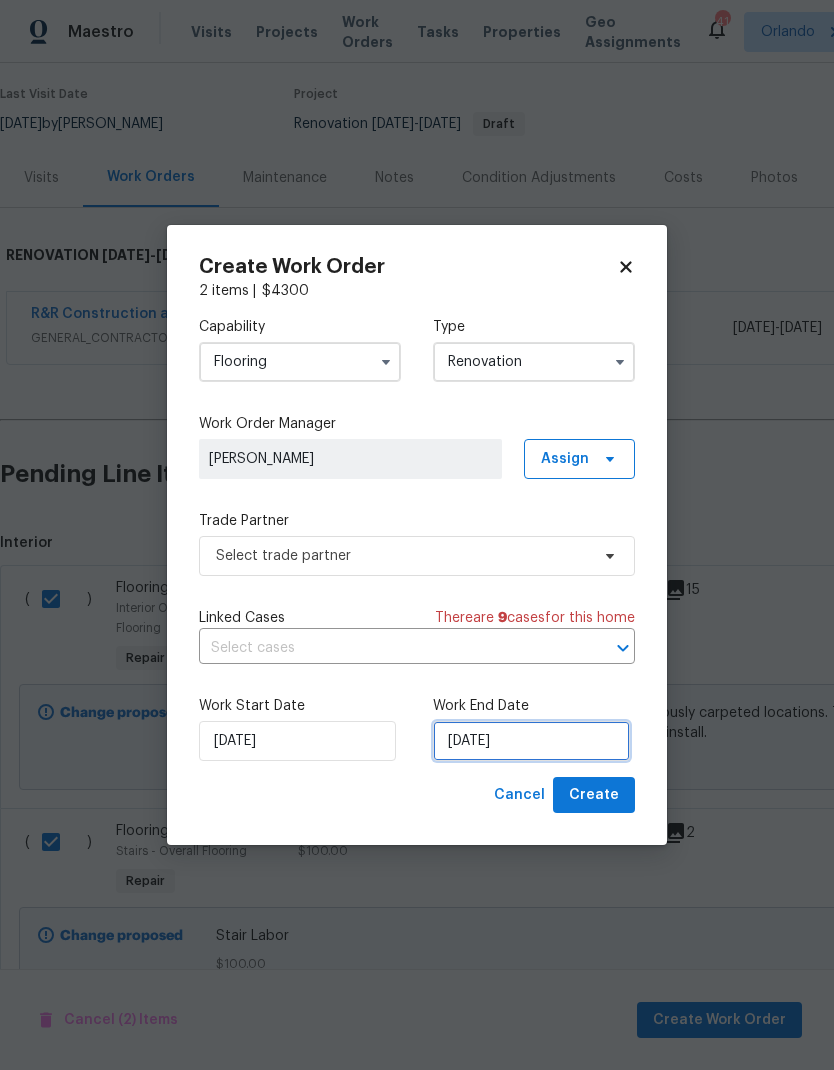 click on "[DATE]" at bounding box center [531, 741] 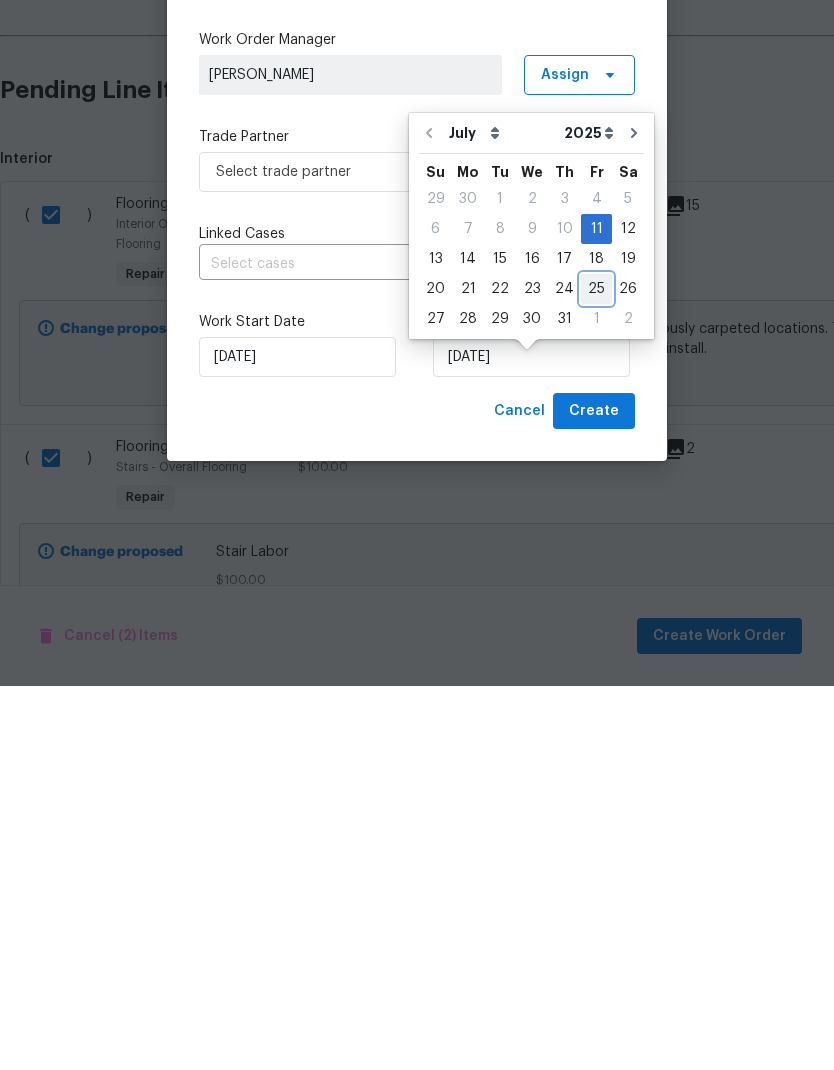 click on "25" at bounding box center (596, 673) 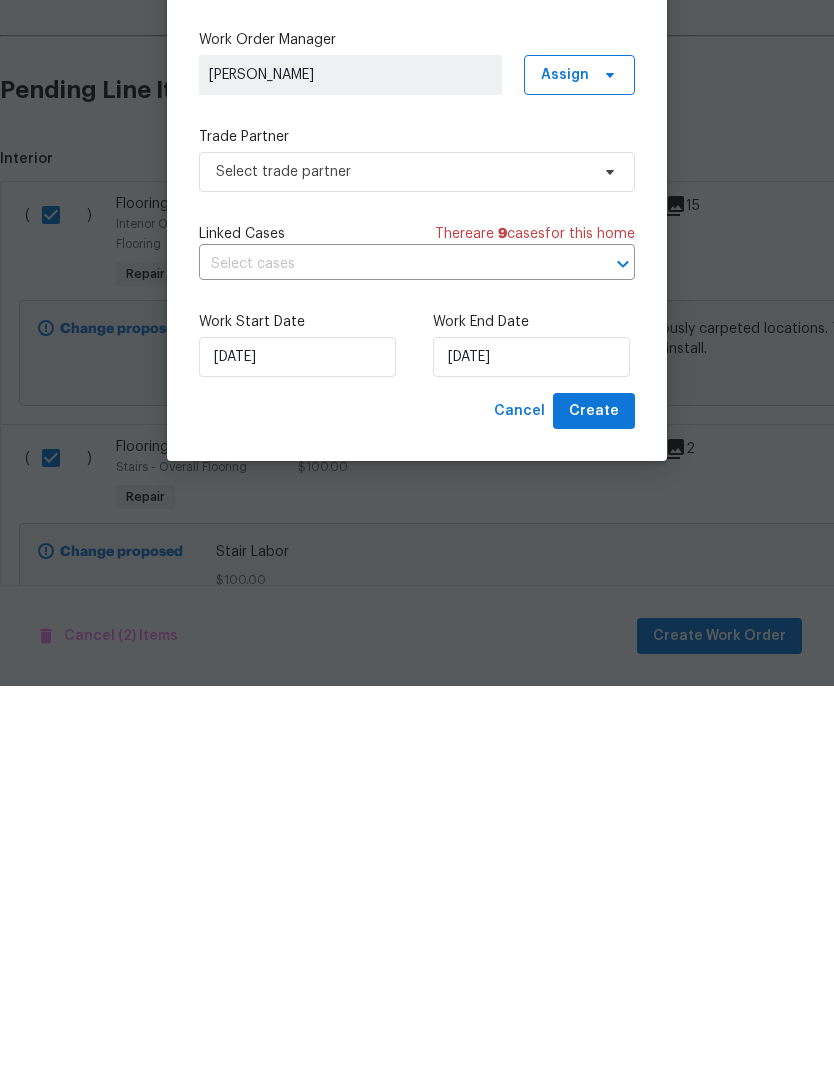 scroll, scrollTop: 80, scrollLeft: 0, axis: vertical 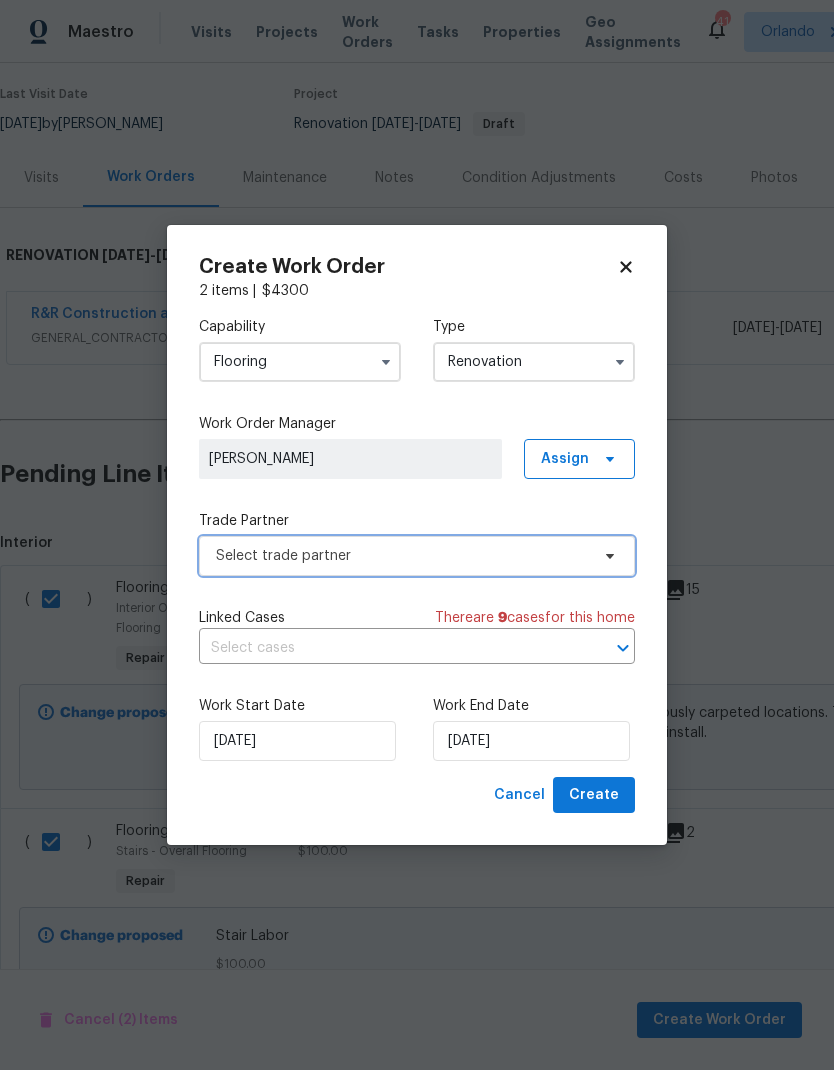 click at bounding box center [607, 556] 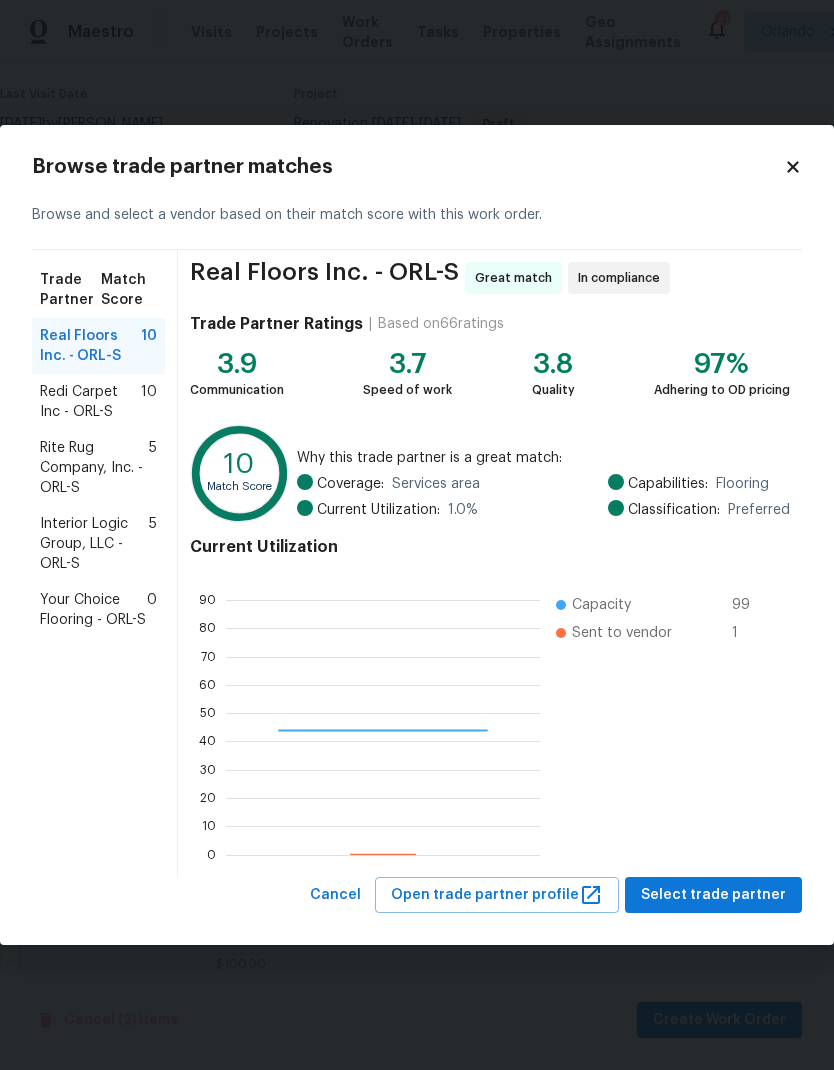 scroll, scrollTop: 2, scrollLeft: 2, axis: both 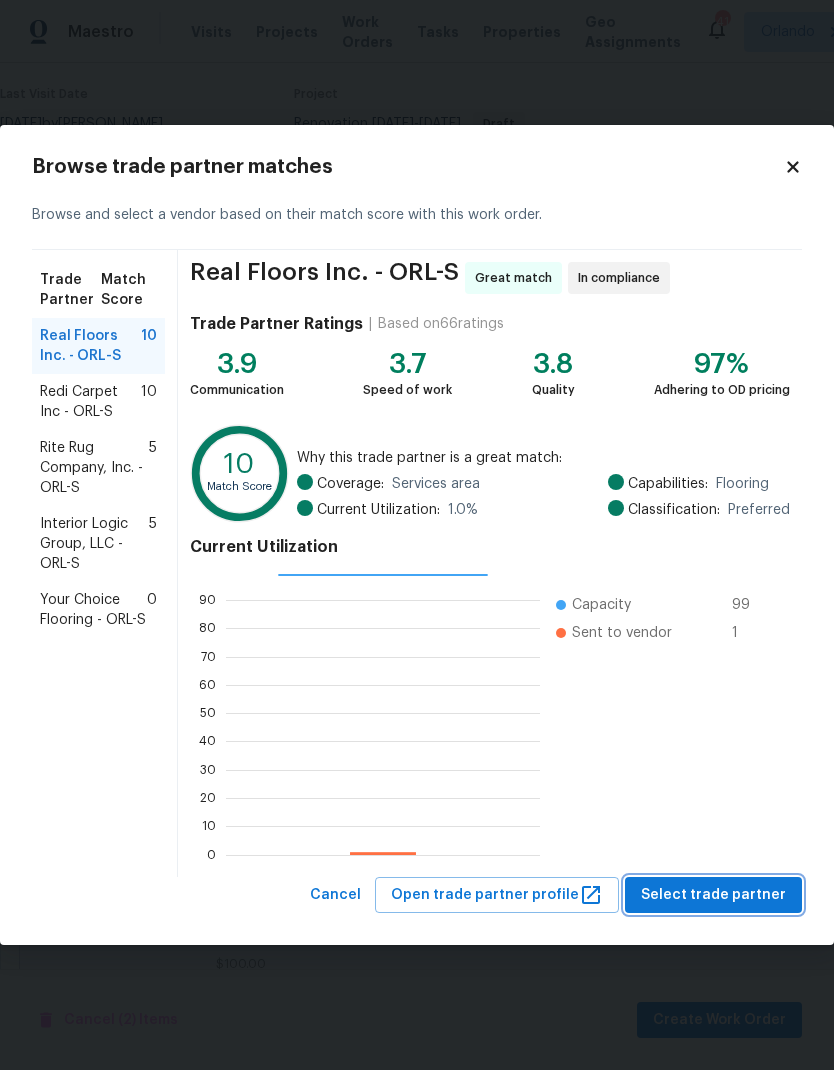click on "Select trade partner" at bounding box center (713, 895) 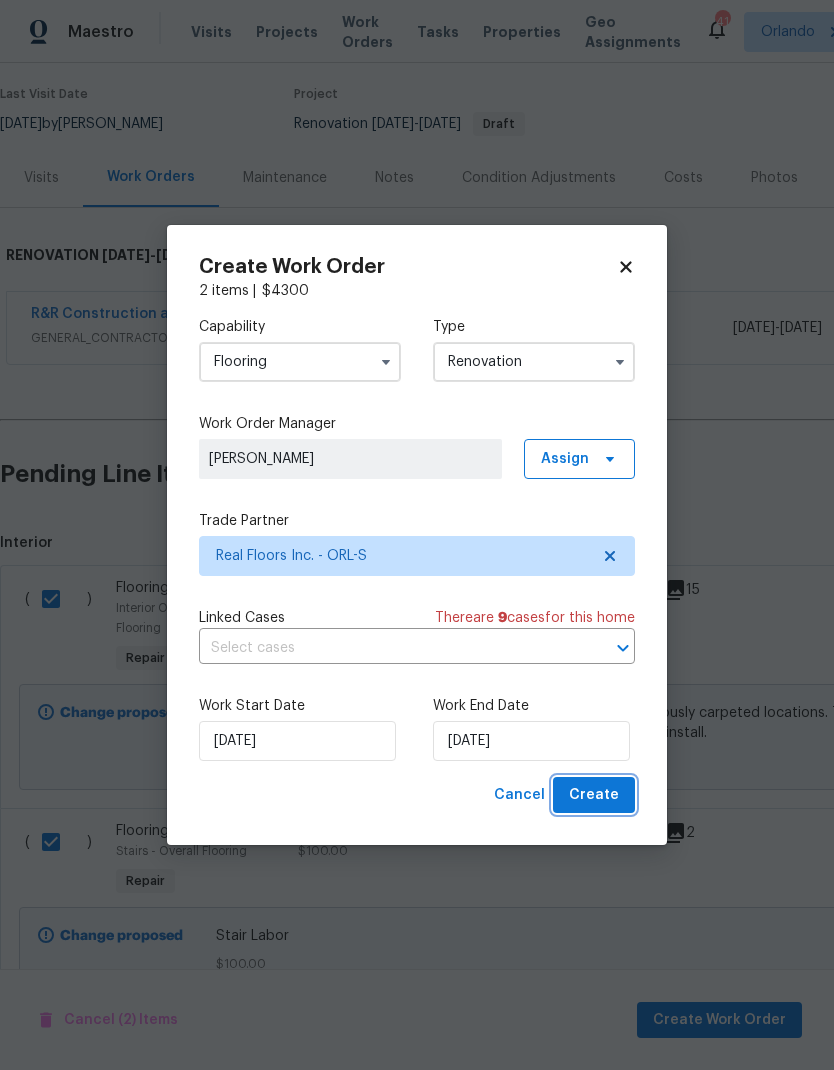 click on "Create" at bounding box center [594, 795] 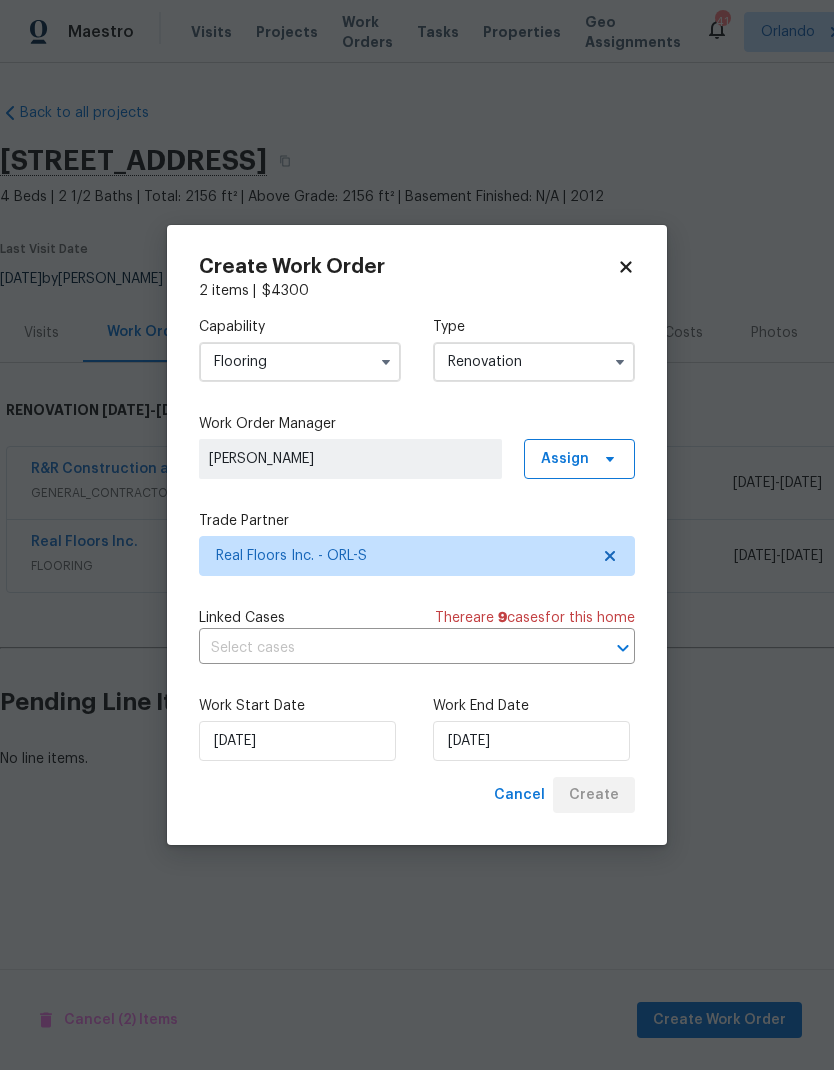 scroll, scrollTop: 0, scrollLeft: 0, axis: both 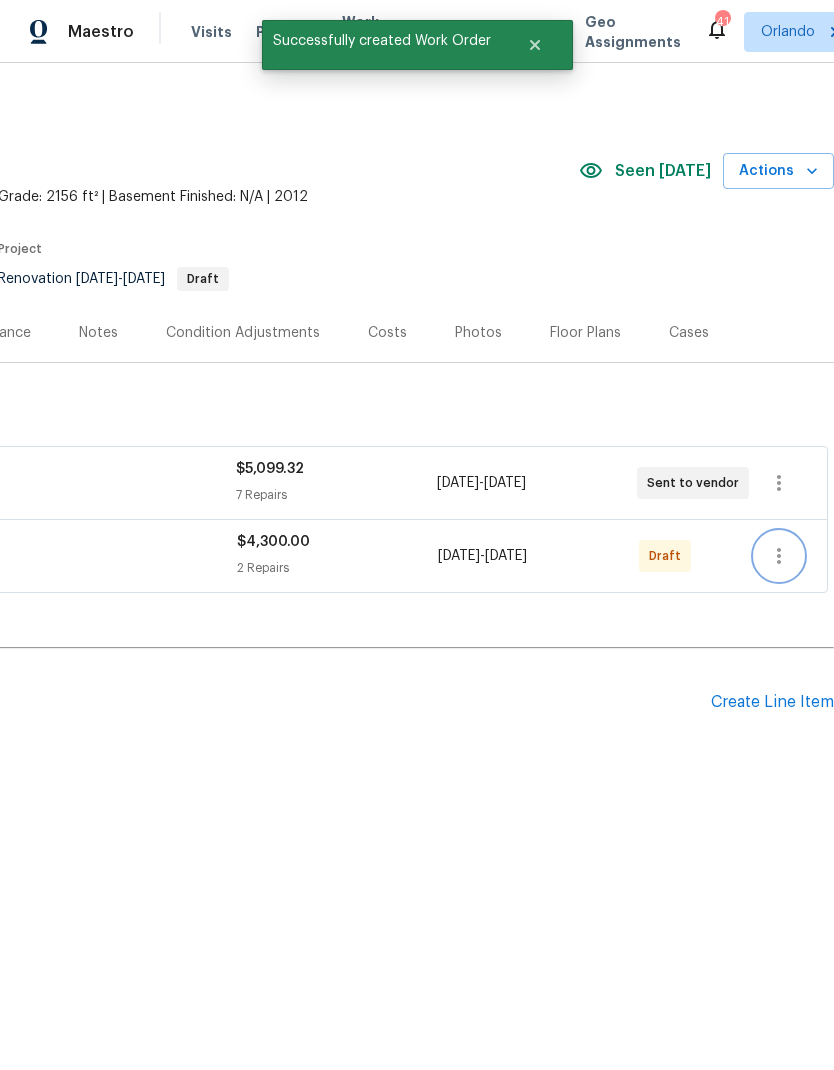 click 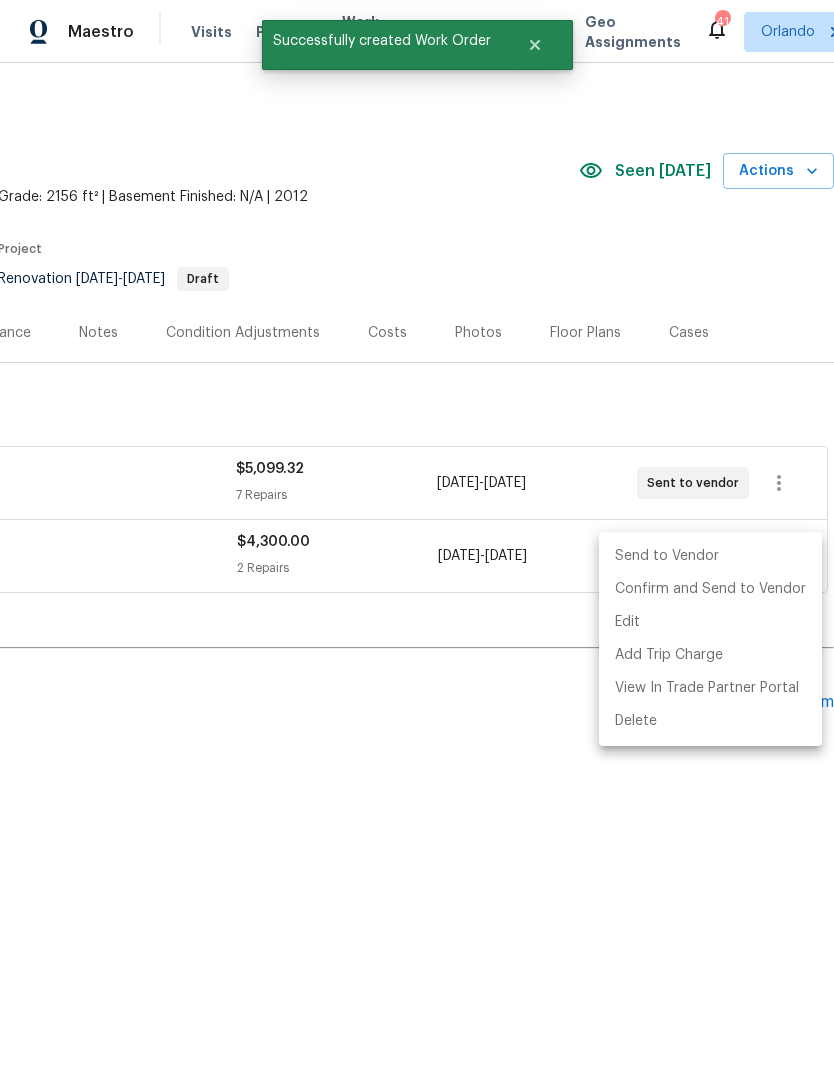 click on "Send to Vendor" at bounding box center [710, 556] 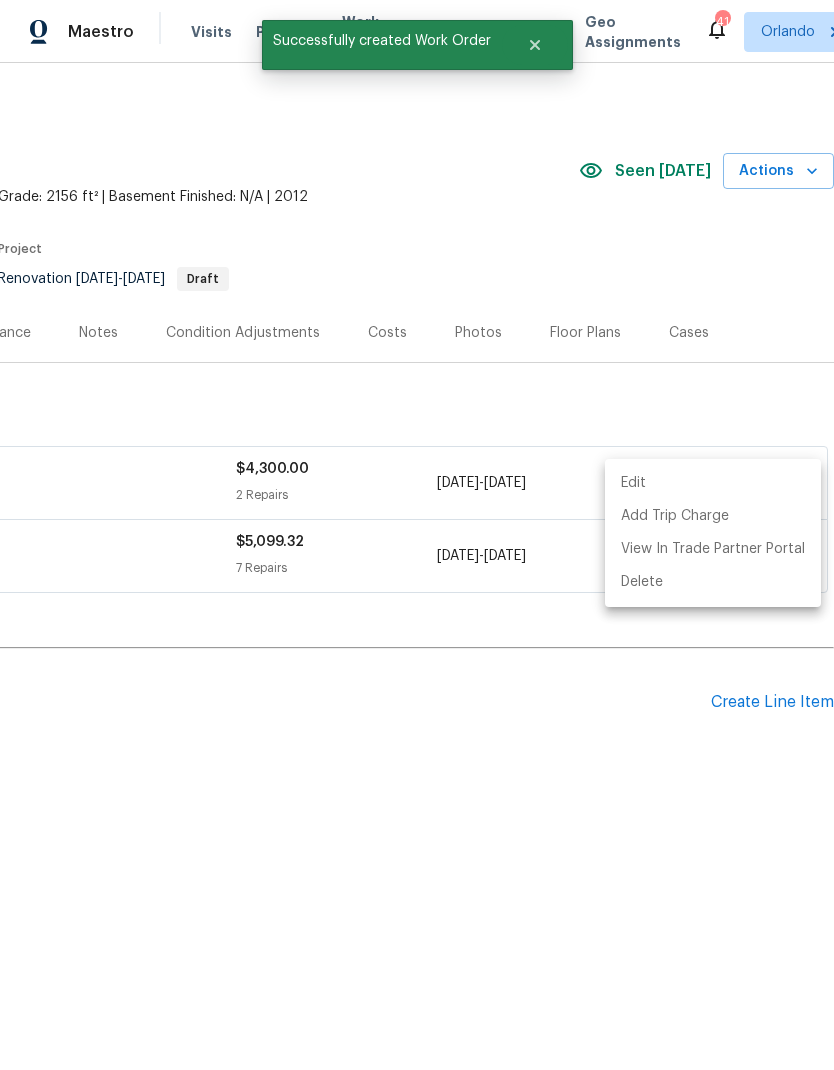click at bounding box center [417, 535] 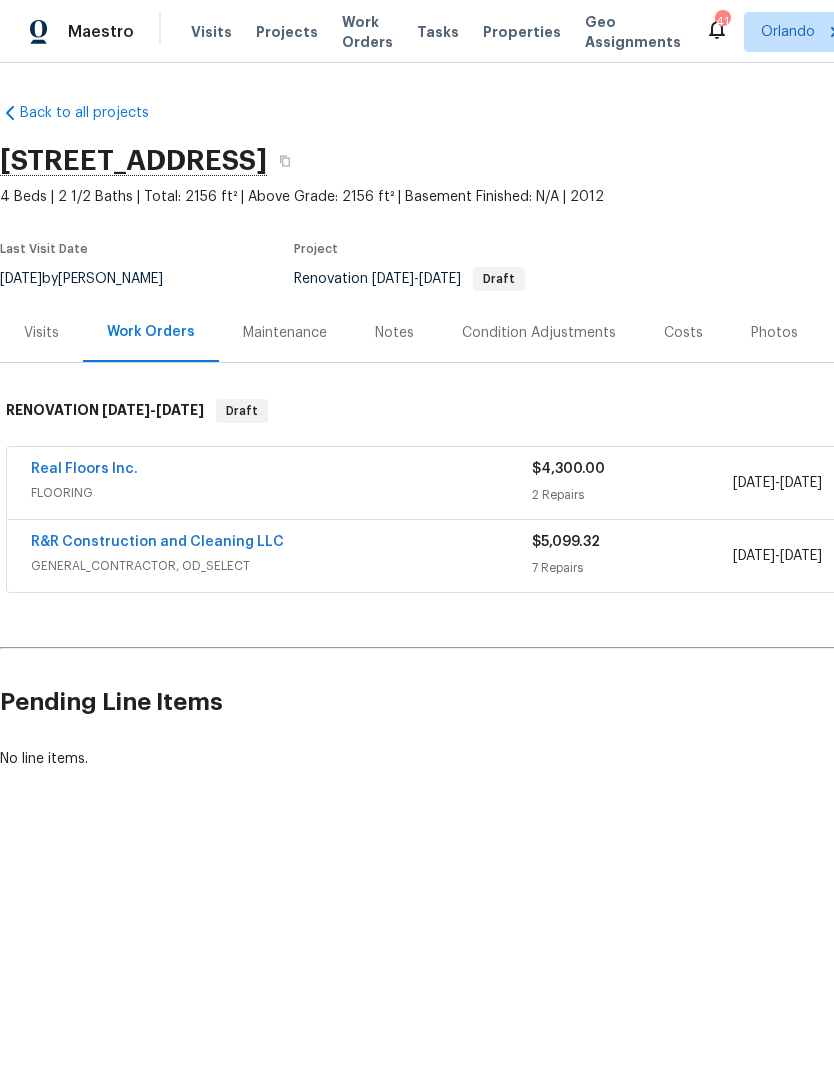 scroll, scrollTop: 0, scrollLeft: -4, axis: horizontal 